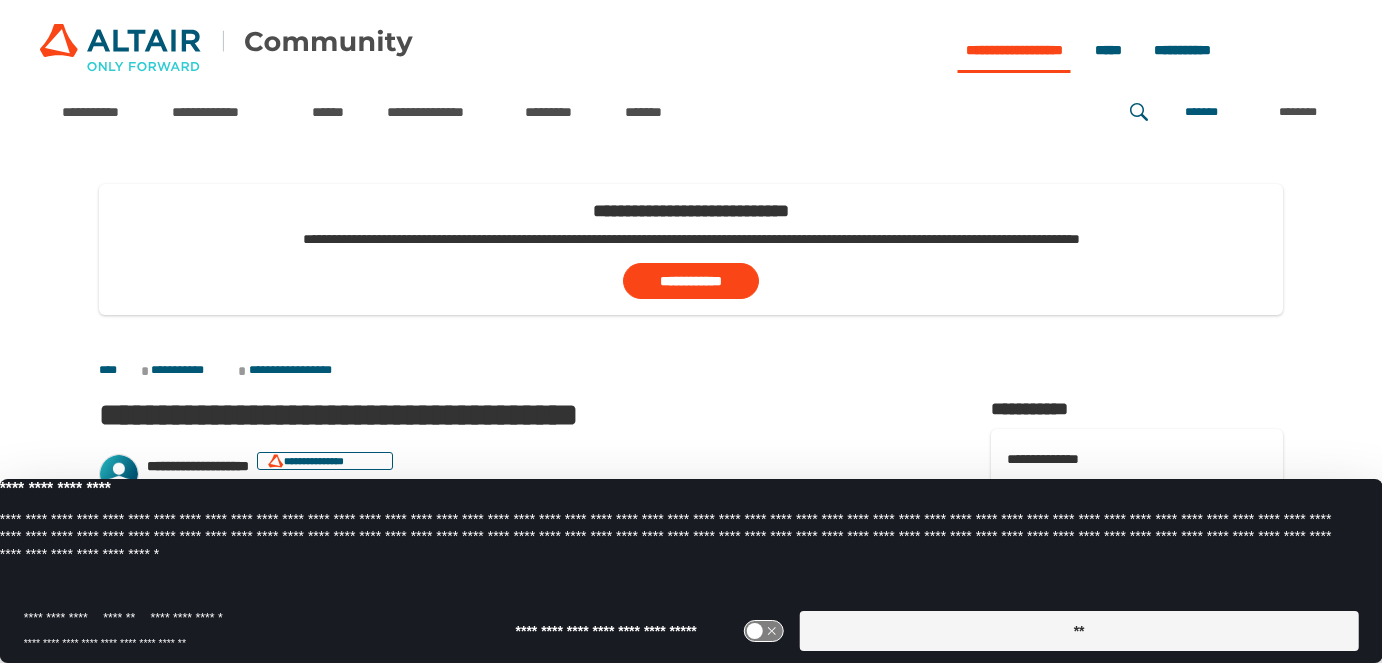 scroll, scrollTop: 0, scrollLeft: 0, axis: both 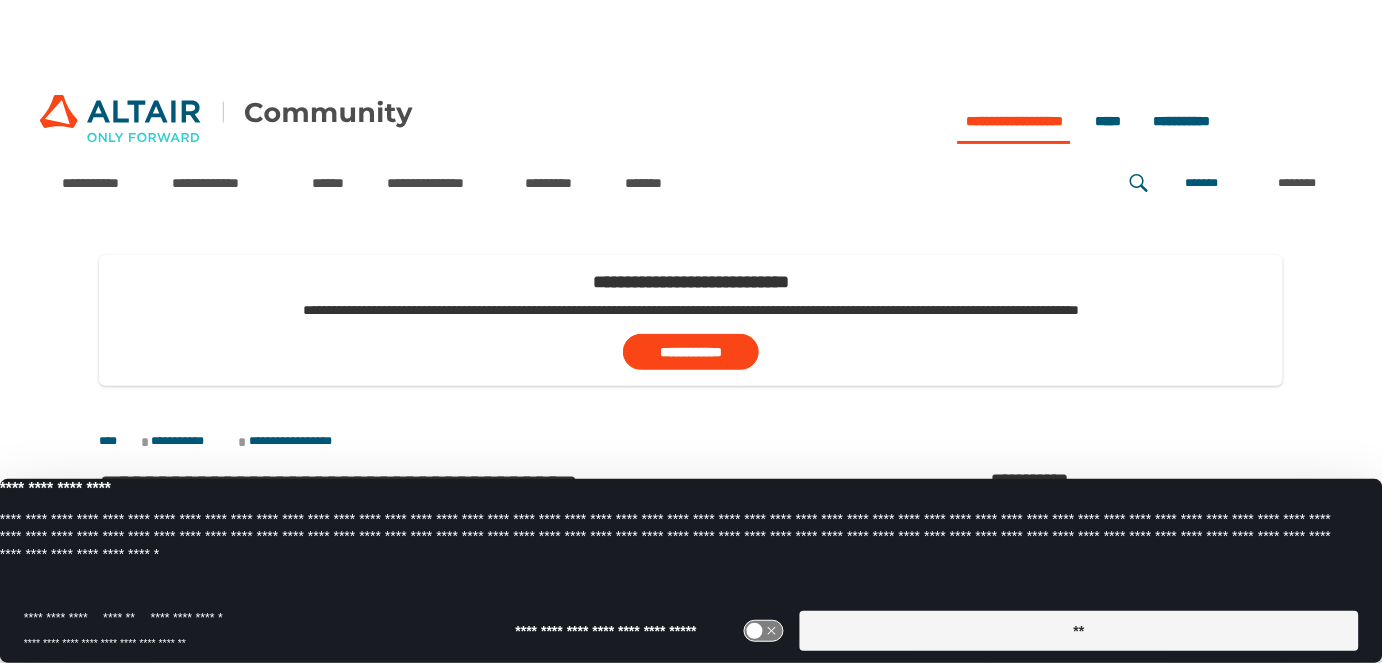 click on "*******" at bounding box center [1202, 183] 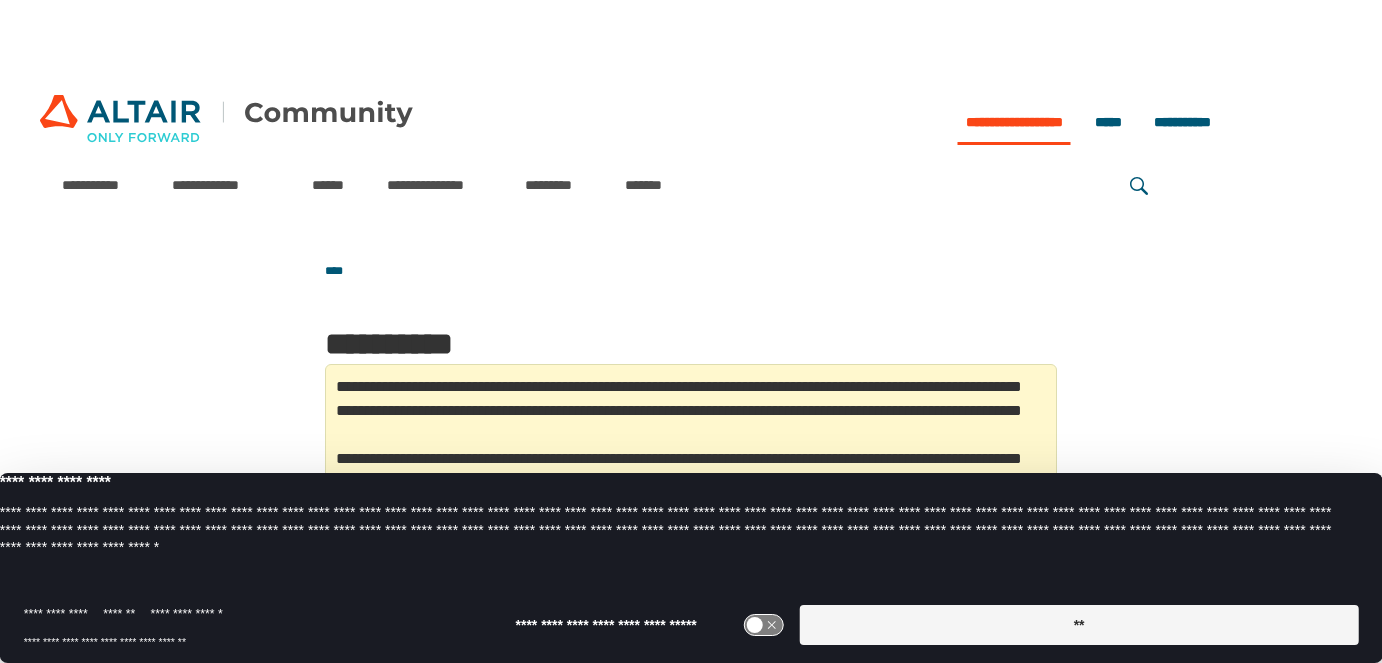 scroll, scrollTop: 0, scrollLeft: 0, axis: both 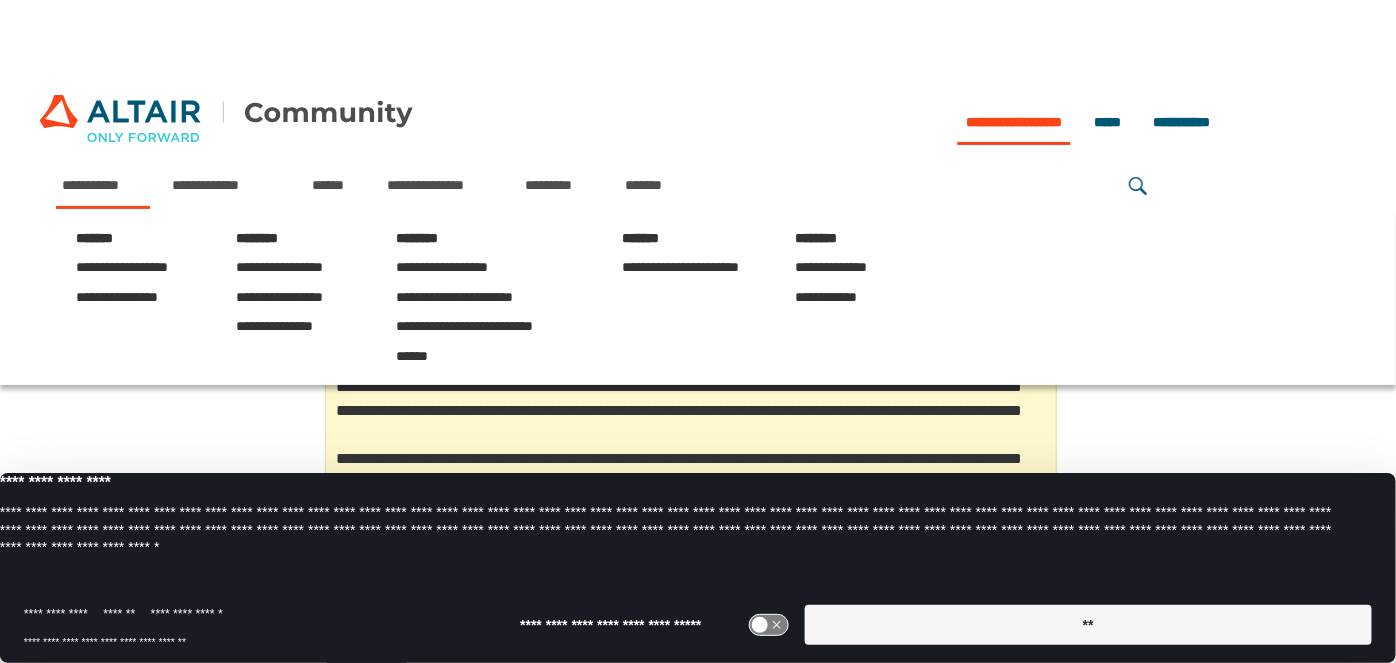 click on "**********" at bounding box center [103, 186] 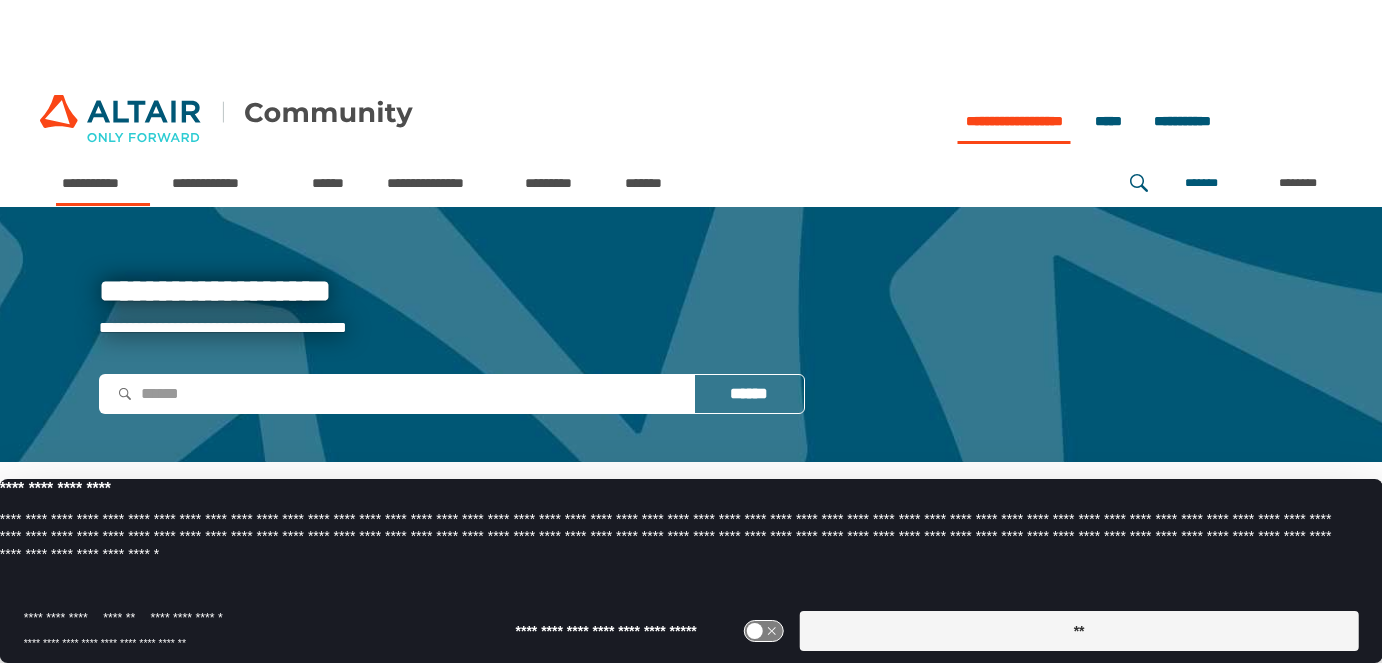 scroll, scrollTop: 0, scrollLeft: 0, axis: both 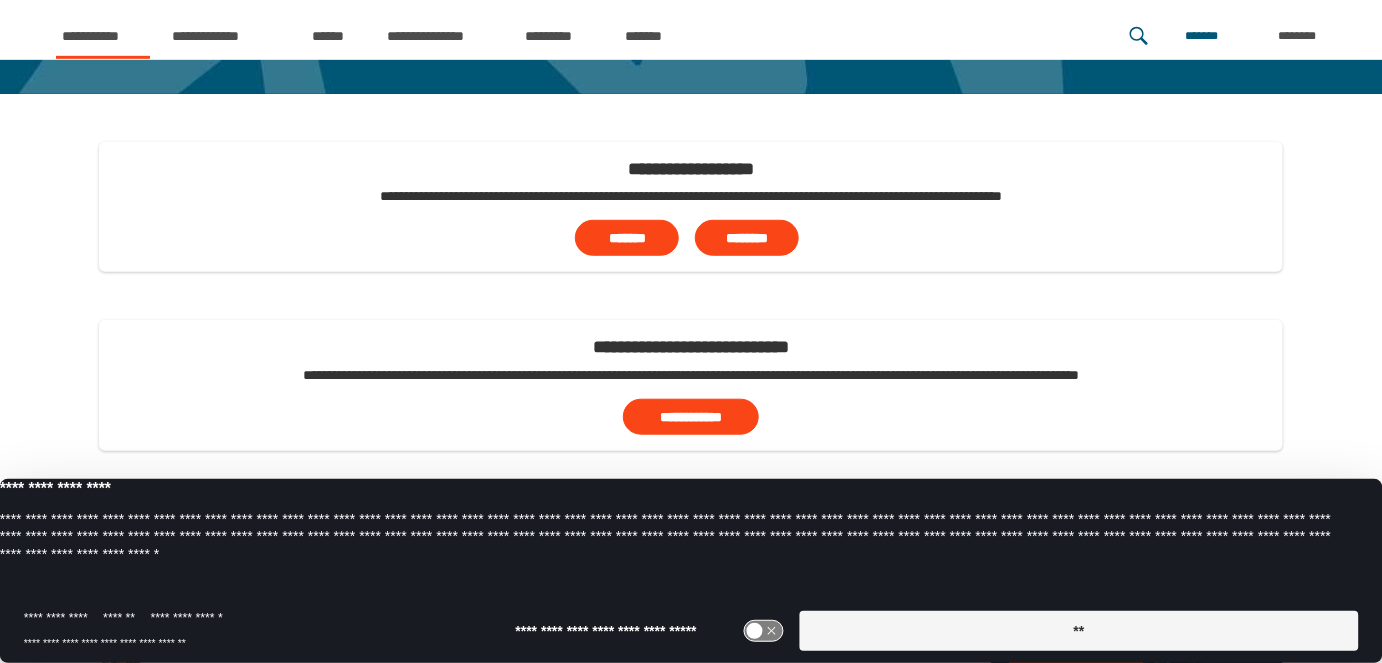 click on "**********" at bounding box center [691, 631] 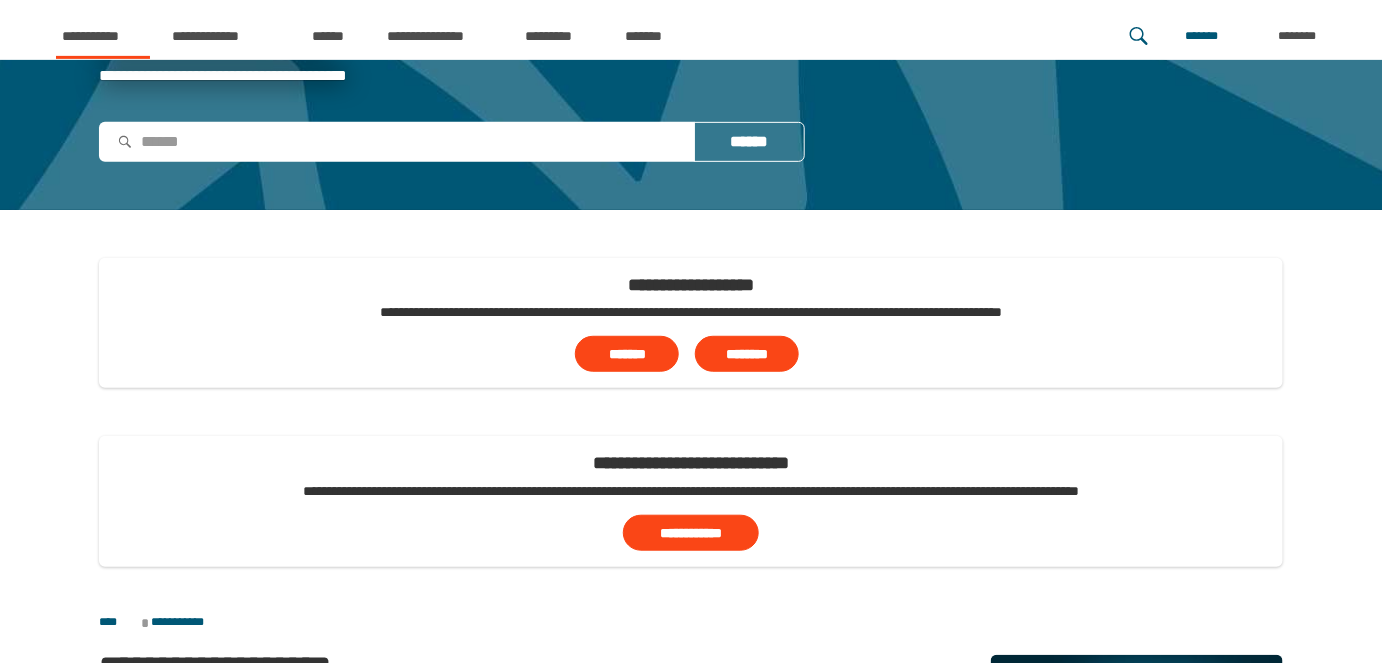 scroll, scrollTop: 252, scrollLeft: 0, axis: vertical 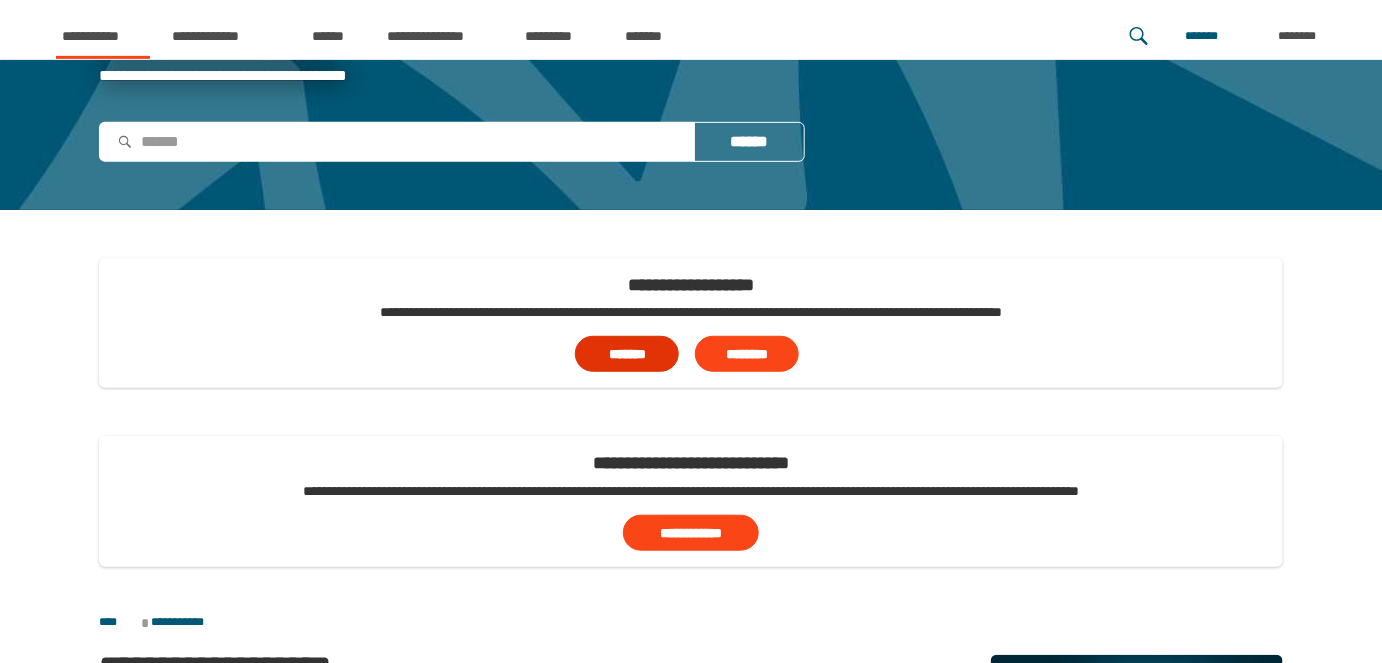 click on "*******" at bounding box center (627, 354) 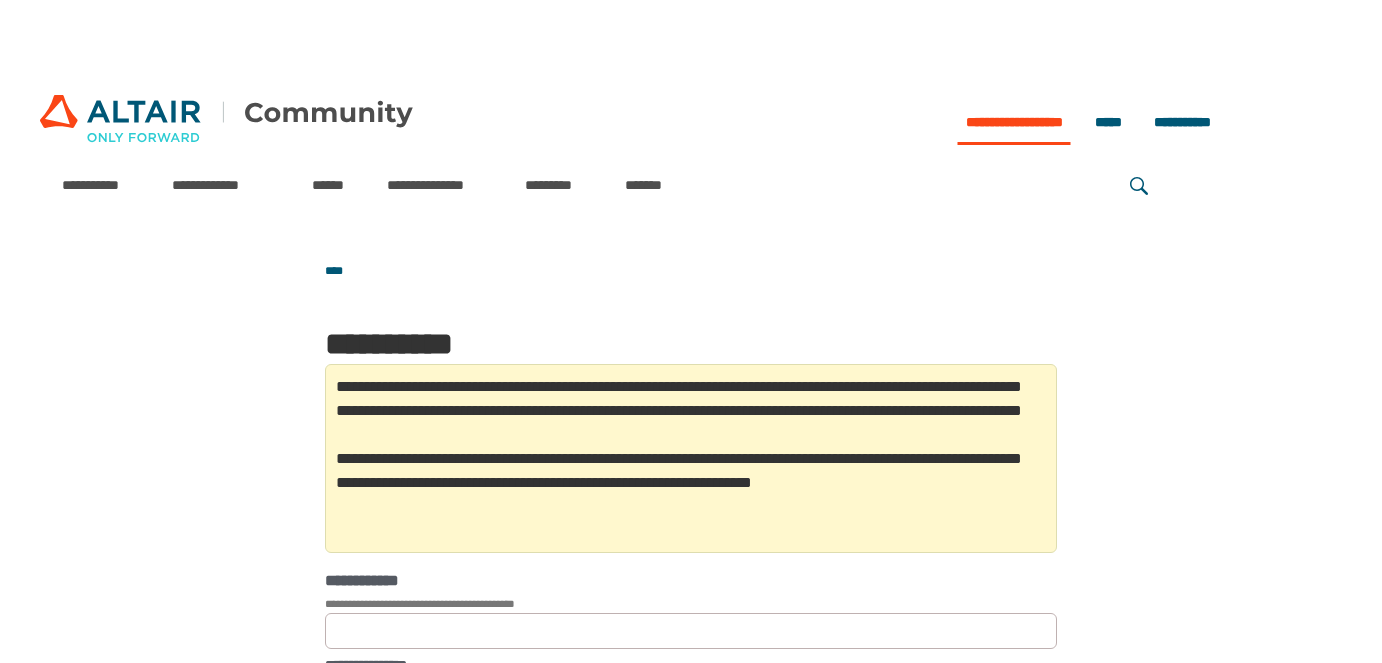 scroll, scrollTop: 0, scrollLeft: 0, axis: both 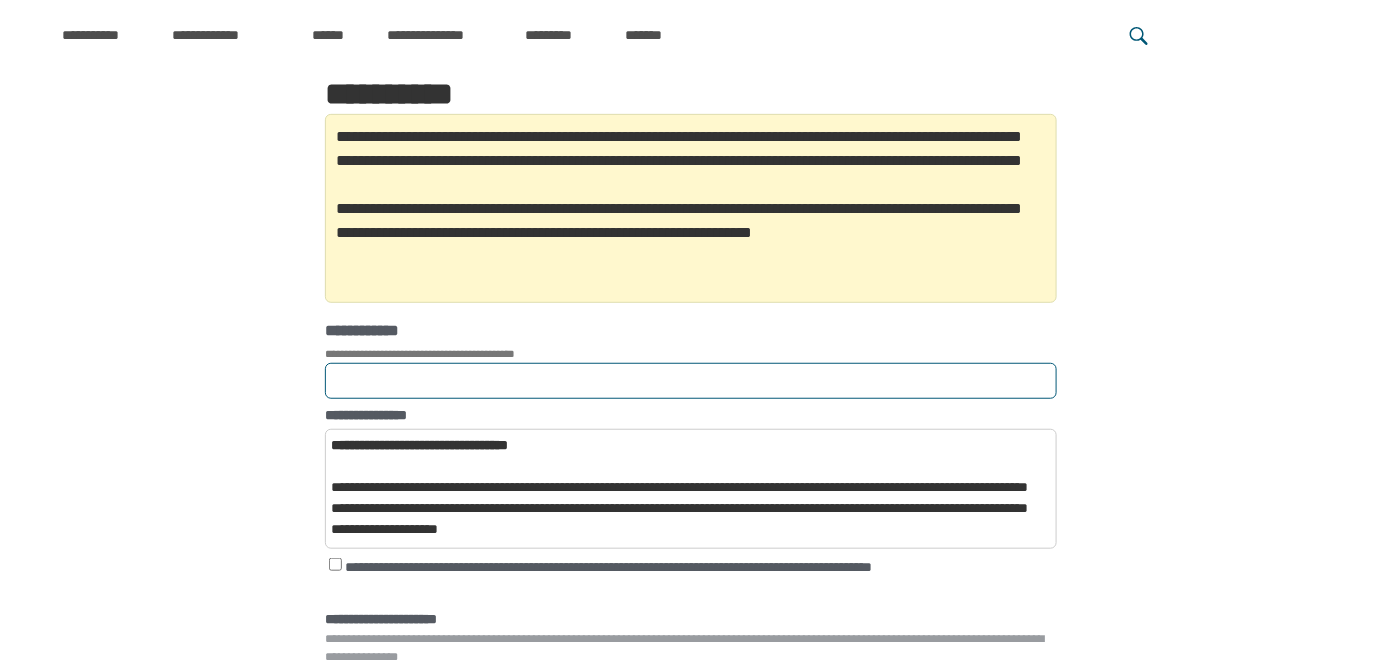 click on "**********" at bounding box center [691, 381] 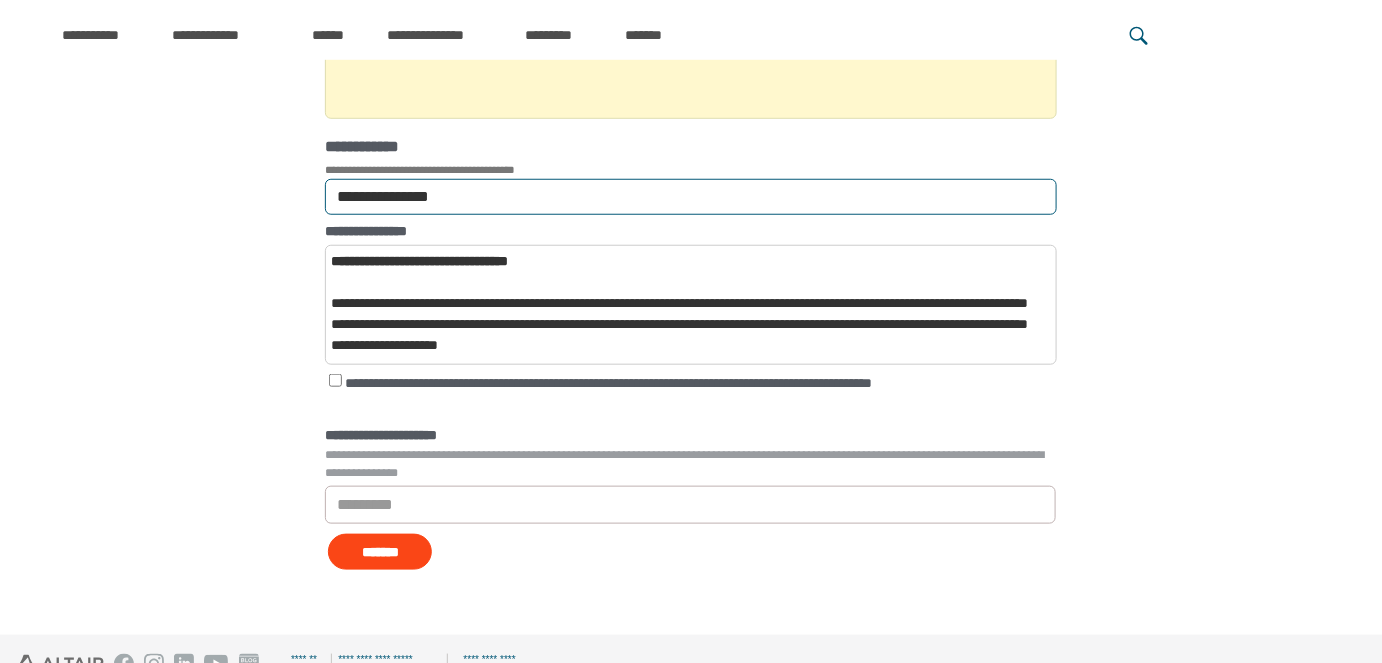 scroll, scrollTop: 435, scrollLeft: 0, axis: vertical 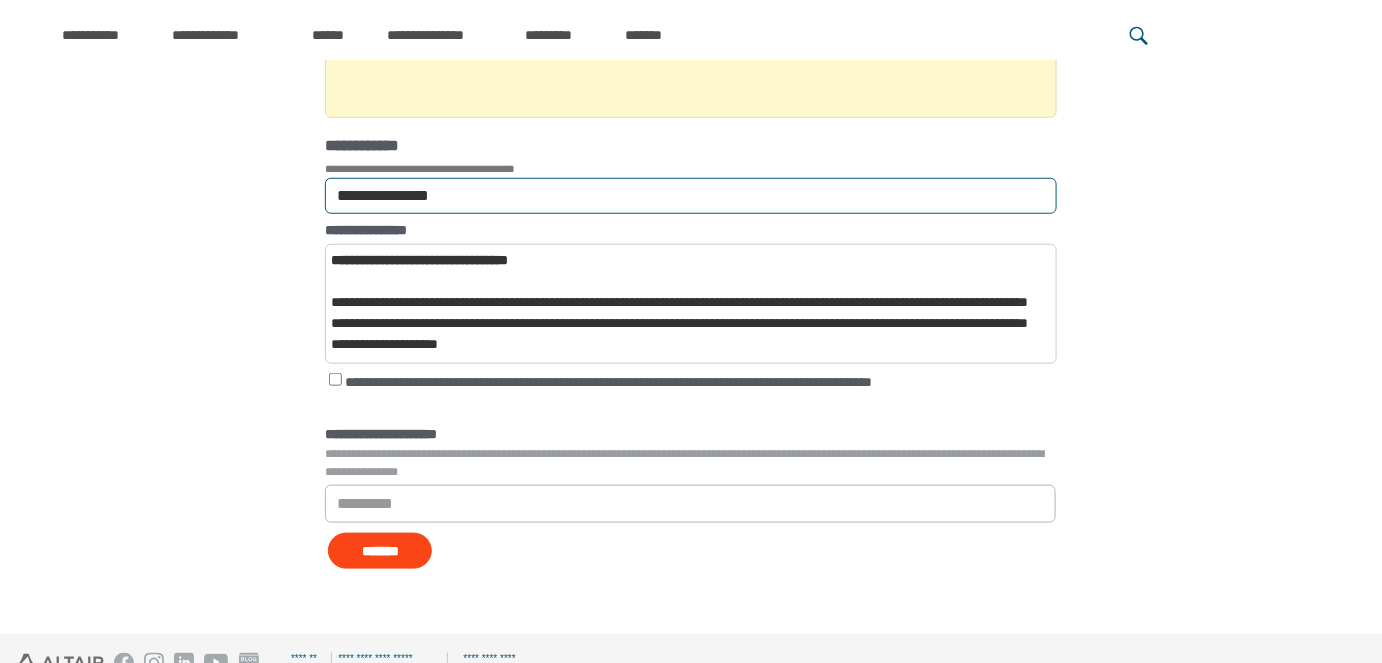 type on "**********" 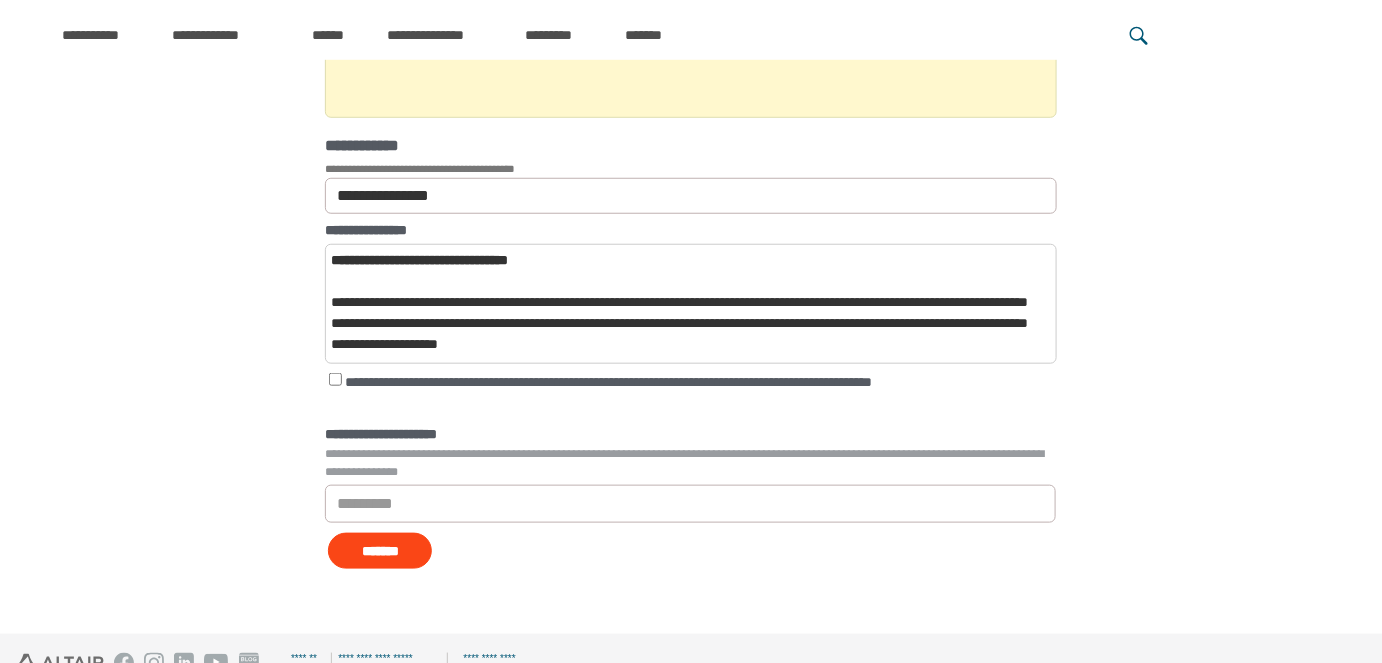 click on "**********" at bounding box center [691, 388] 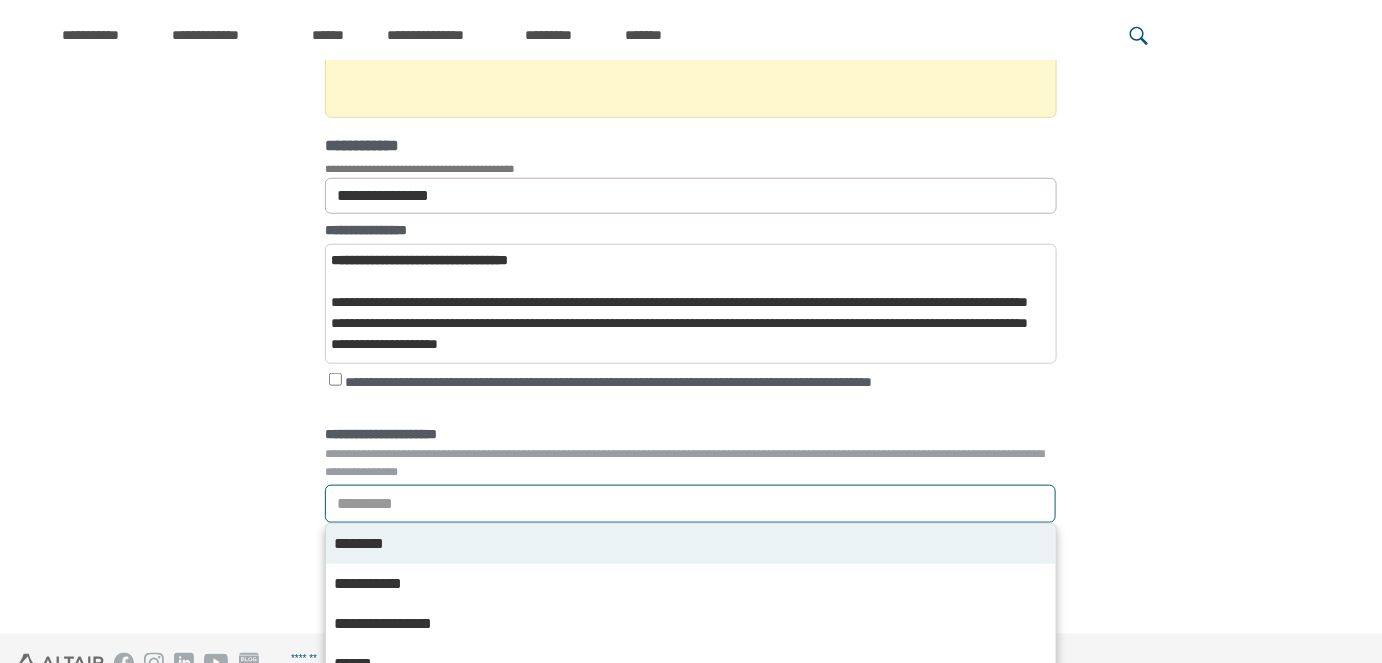 scroll, scrollTop: 471, scrollLeft: 0, axis: vertical 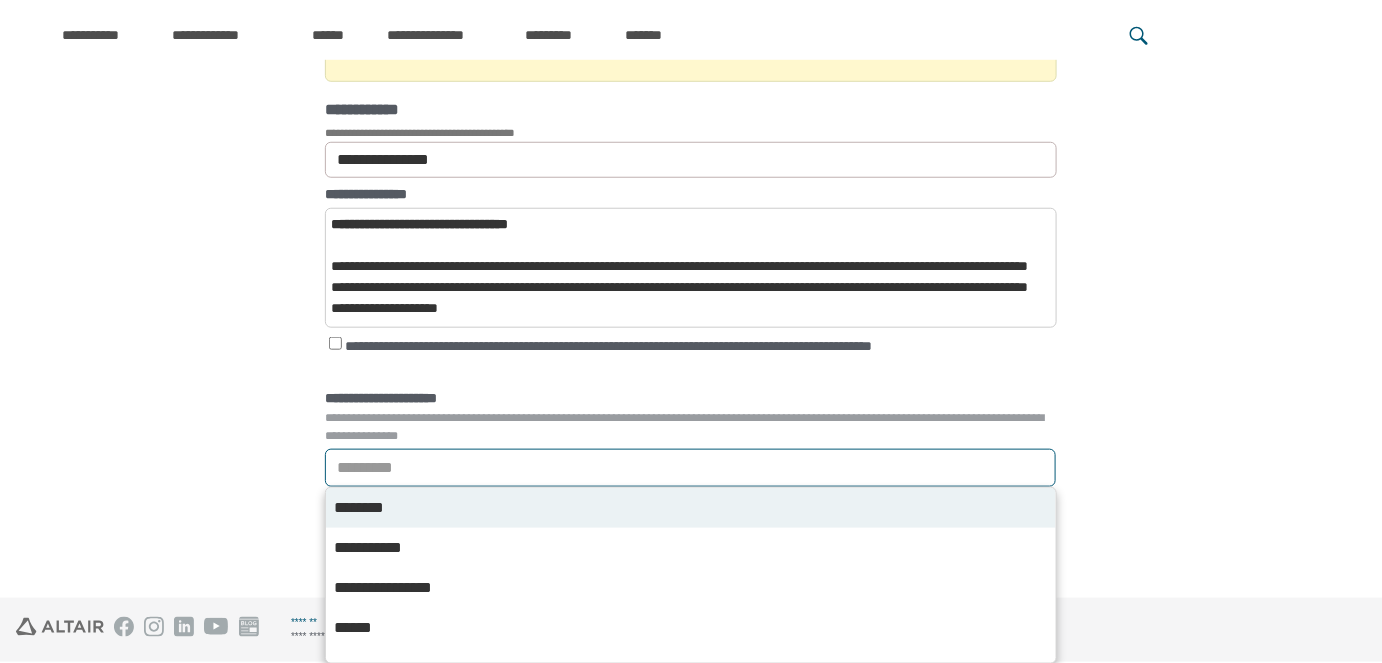 click on "**********" at bounding box center [691, 468] 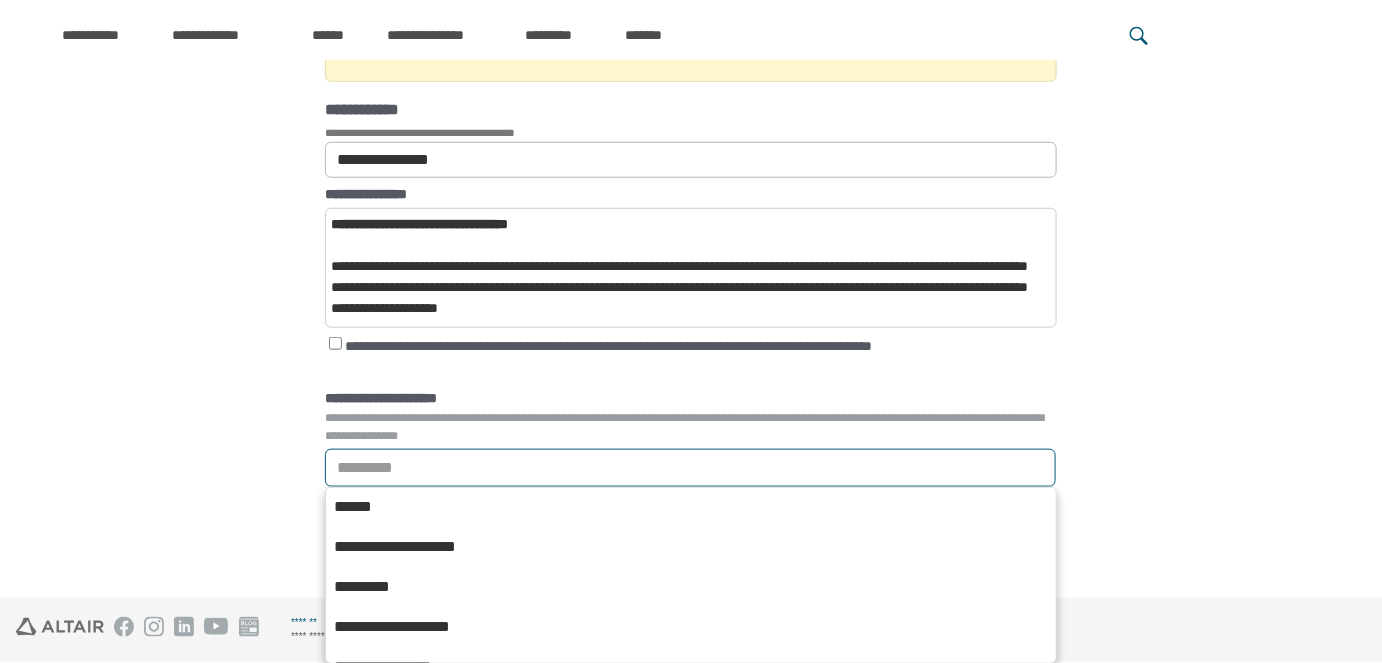 scroll, scrollTop: 299, scrollLeft: 0, axis: vertical 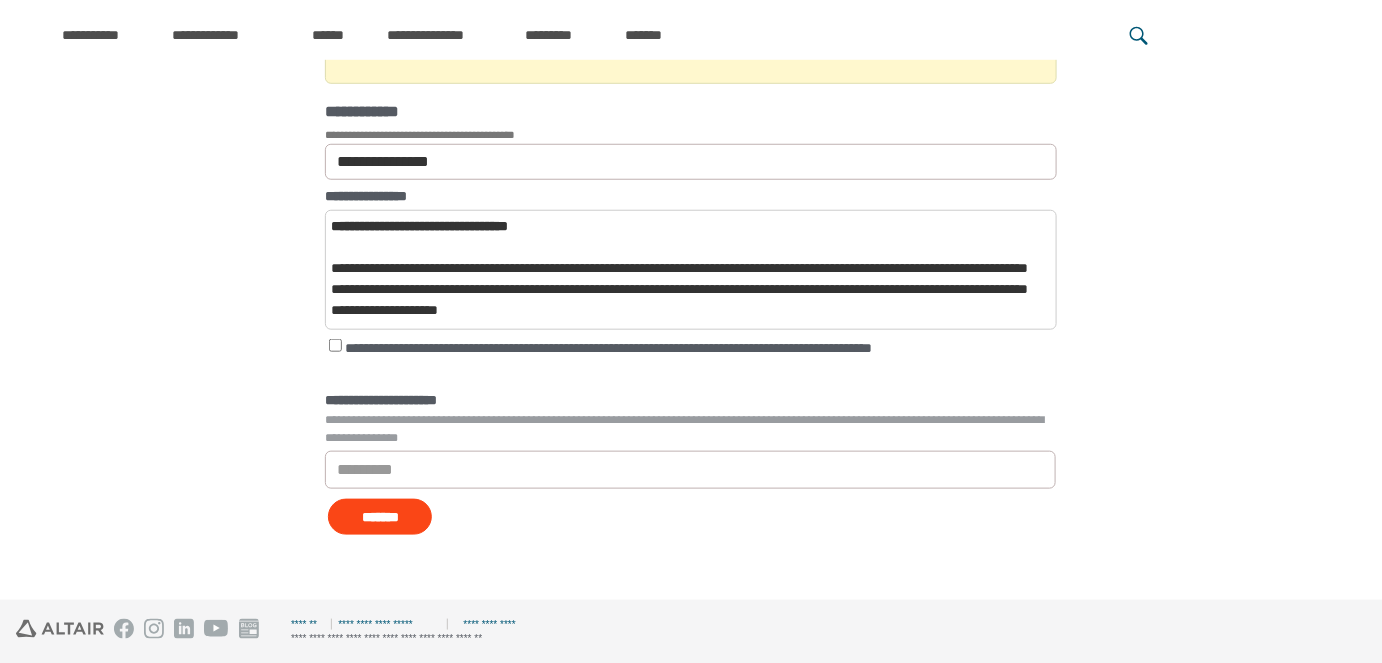 click on "**********" at bounding box center [691, 170] 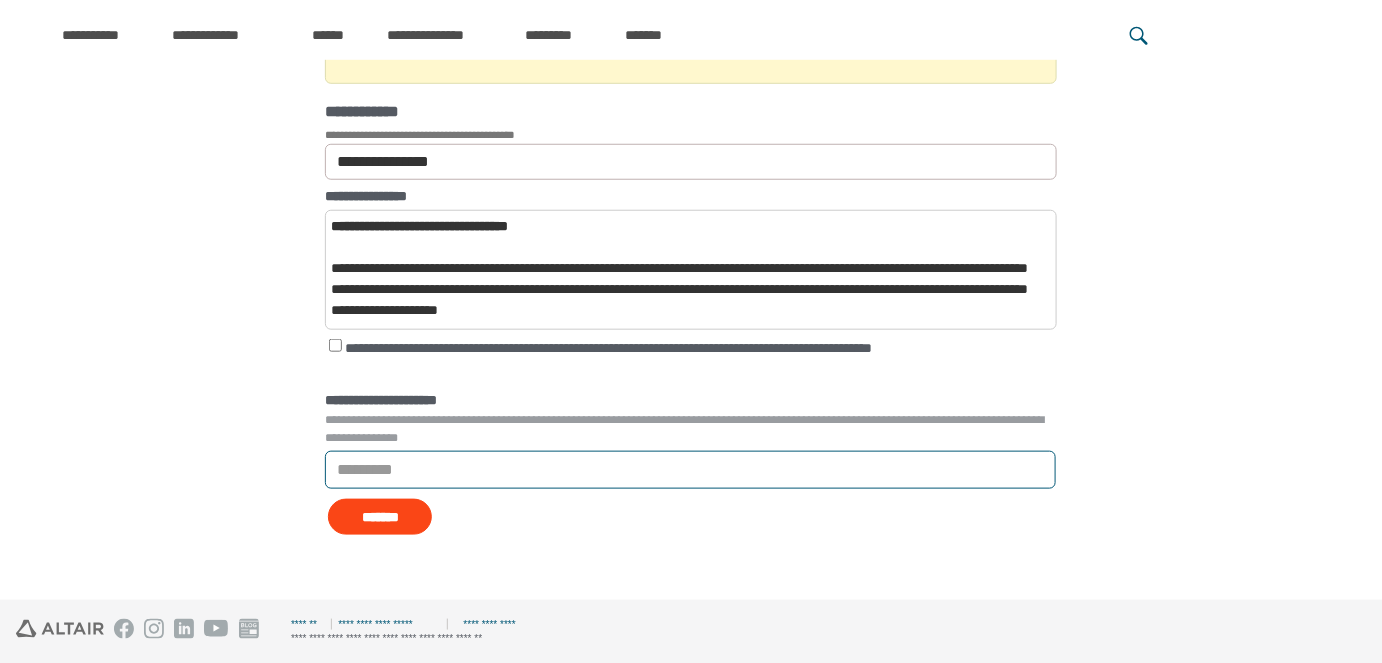scroll, scrollTop: 471, scrollLeft: 0, axis: vertical 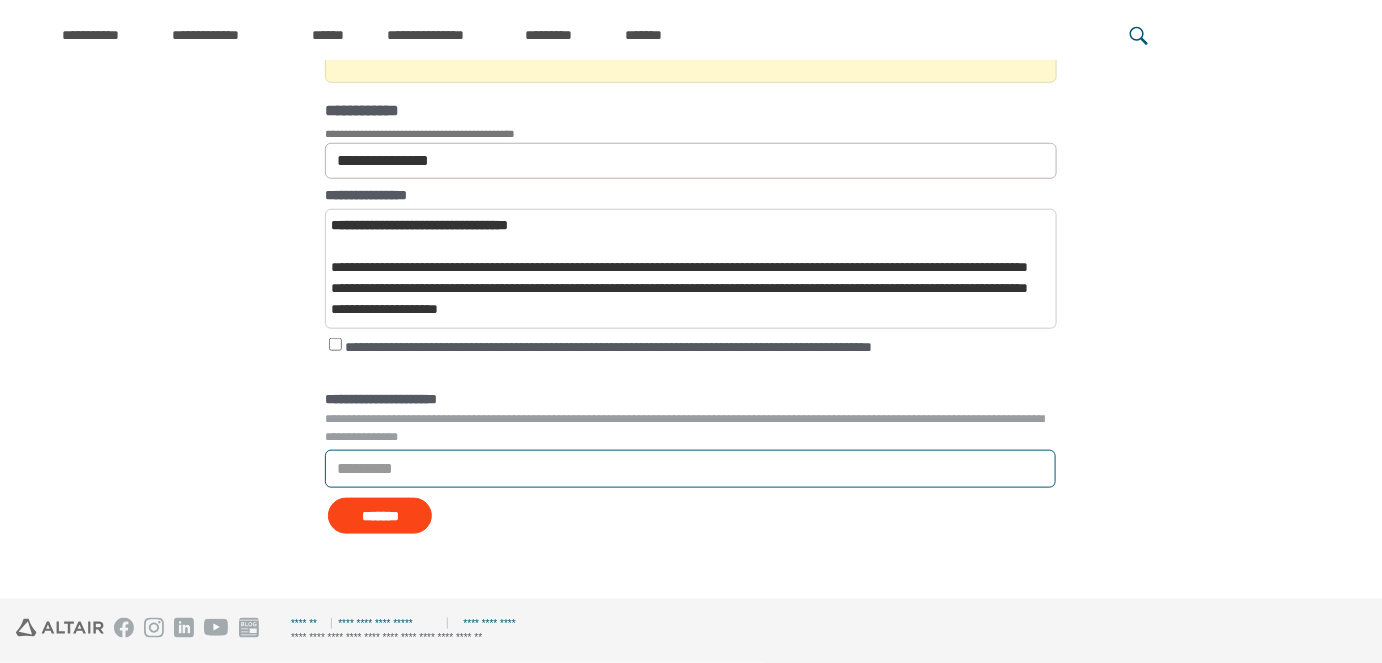 click on "*********" at bounding box center (690, 469) 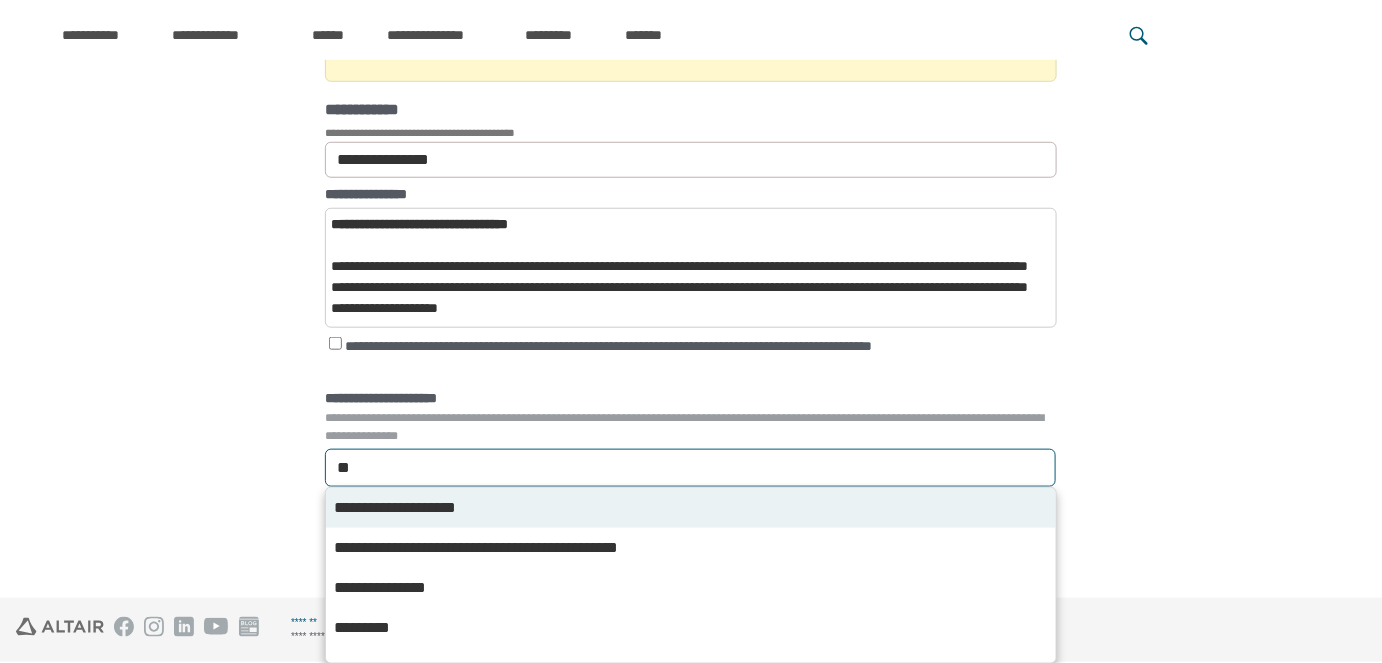 scroll, scrollTop: 469, scrollLeft: 0, axis: vertical 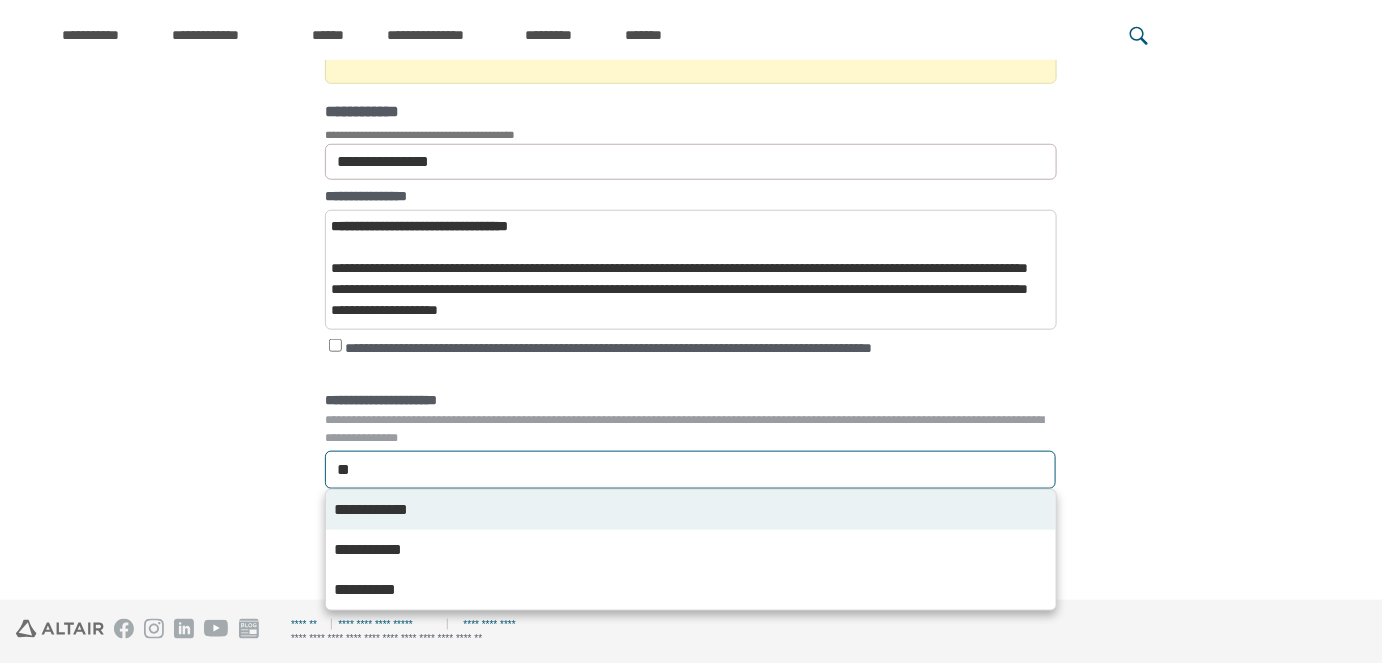 type on "***" 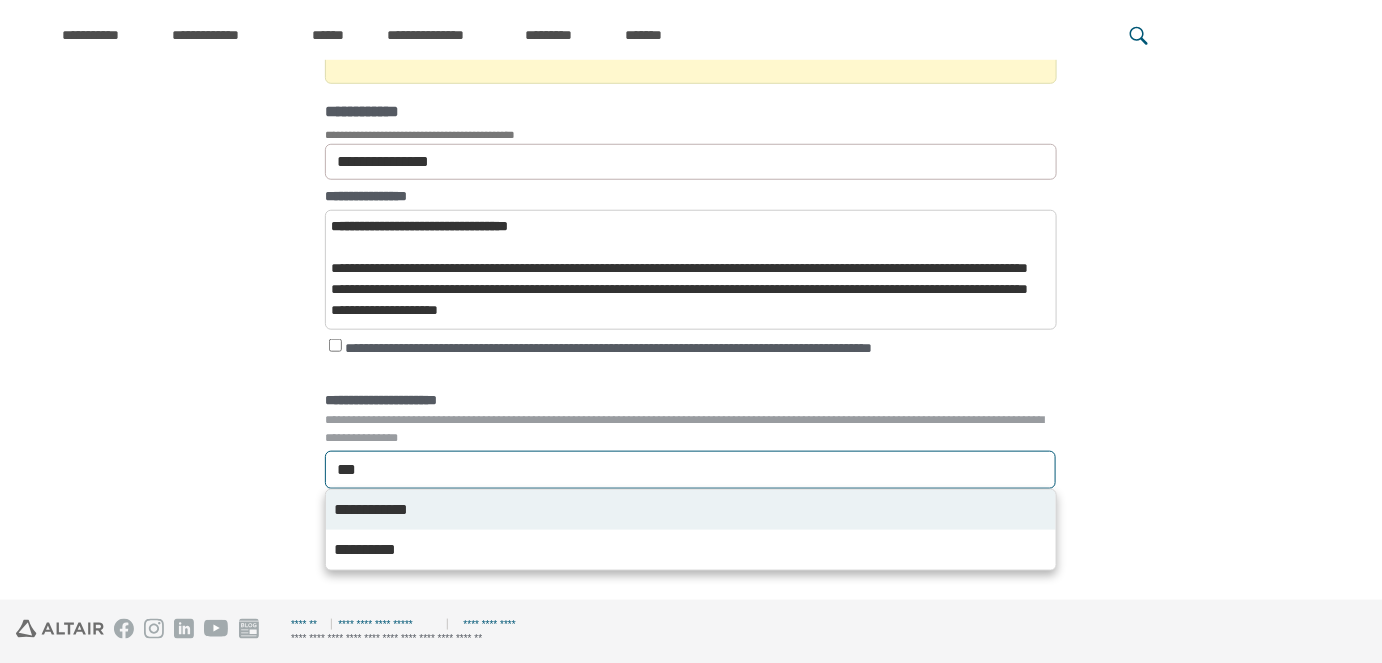 click on "**********" at bounding box center (691, 510) 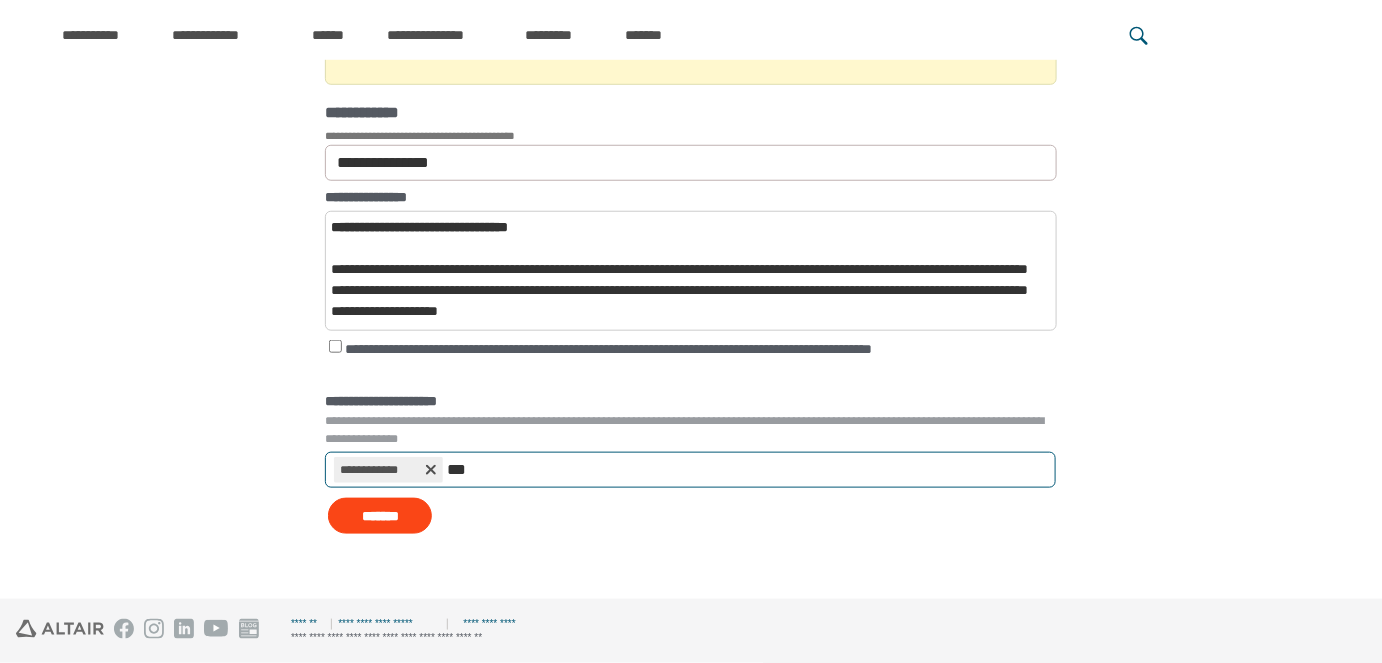 scroll, scrollTop: 468, scrollLeft: 0, axis: vertical 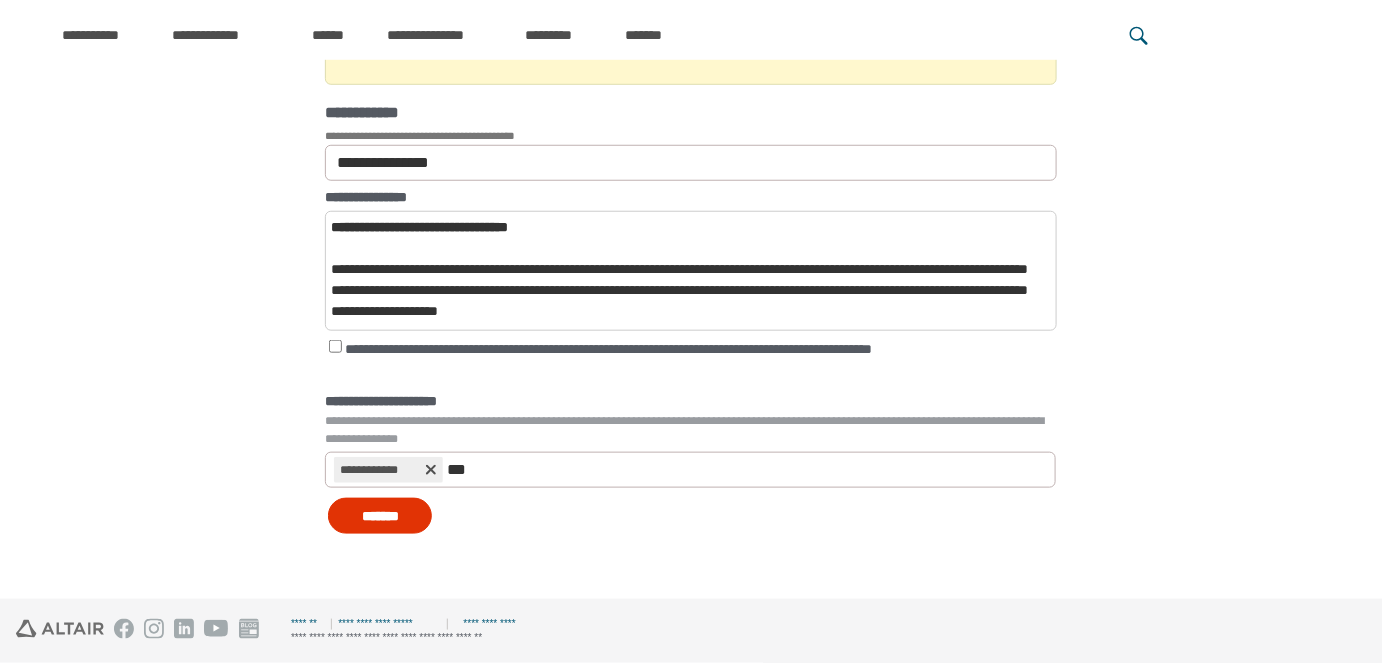 click on "*******" at bounding box center (380, 516) 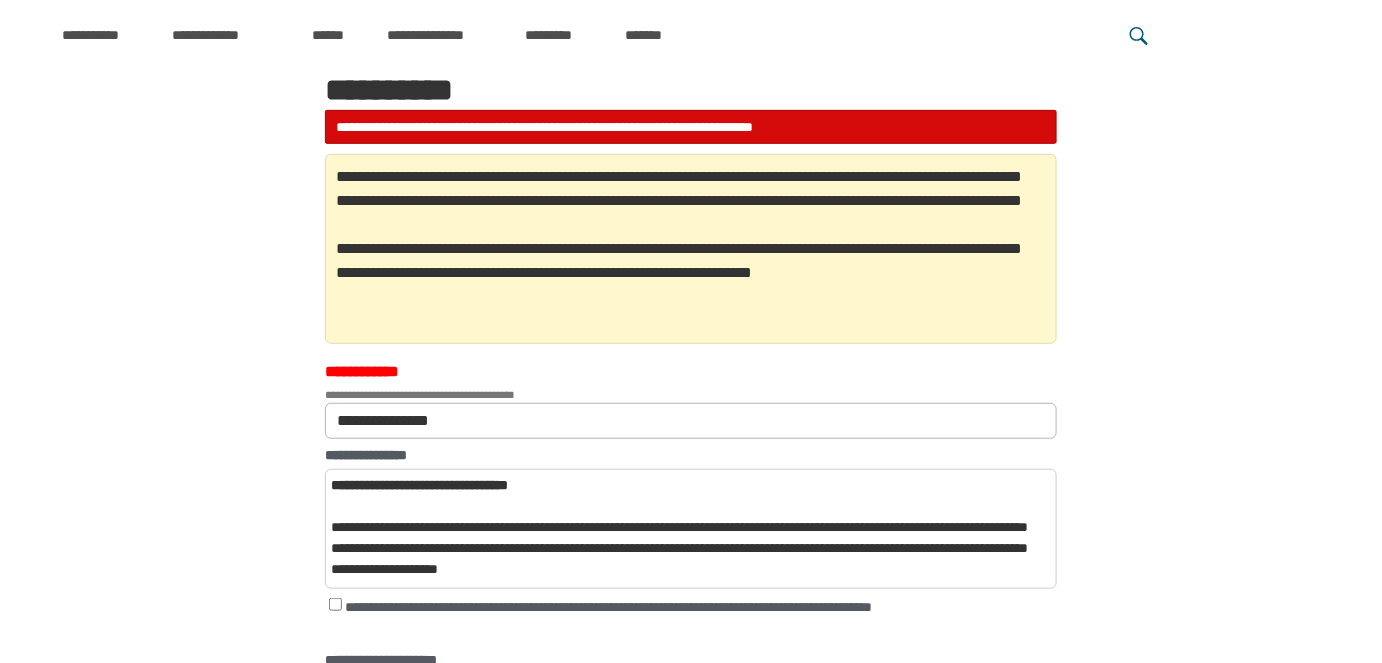 scroll, scrollTop: 253, scrollLeft: 0, axis: vertical 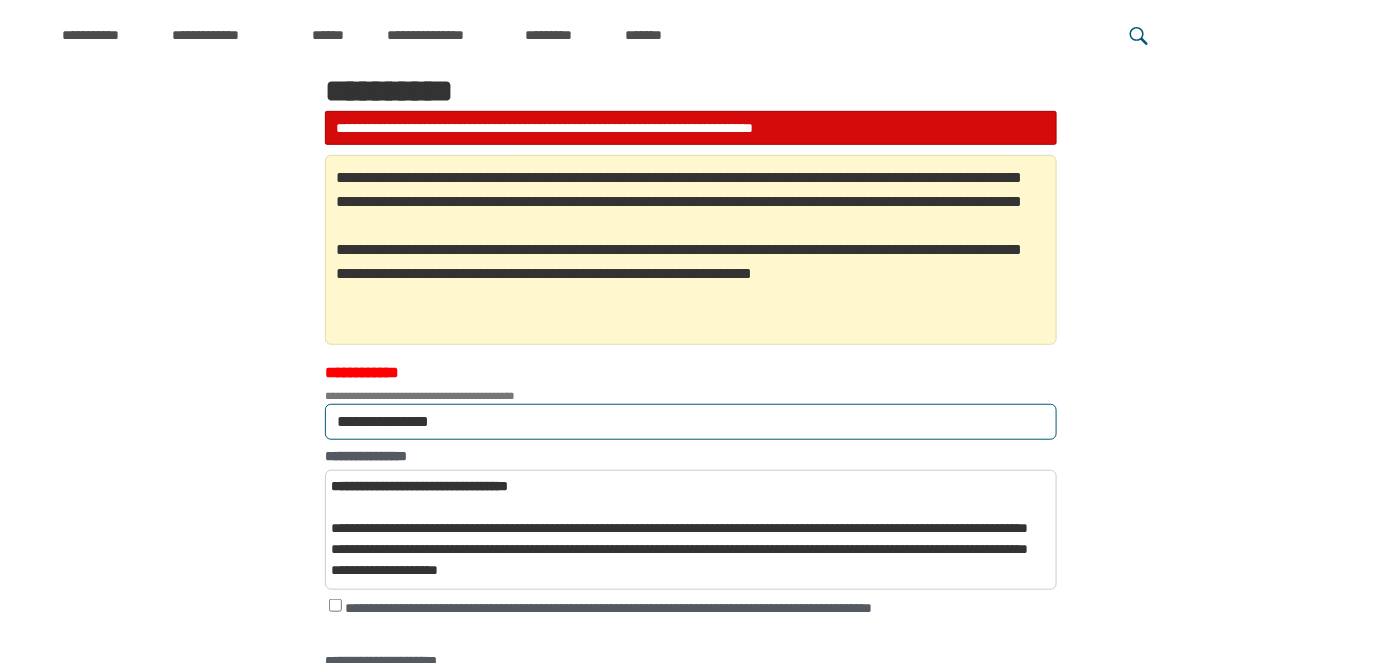 click on "**********" at bounding box center [691, 422] 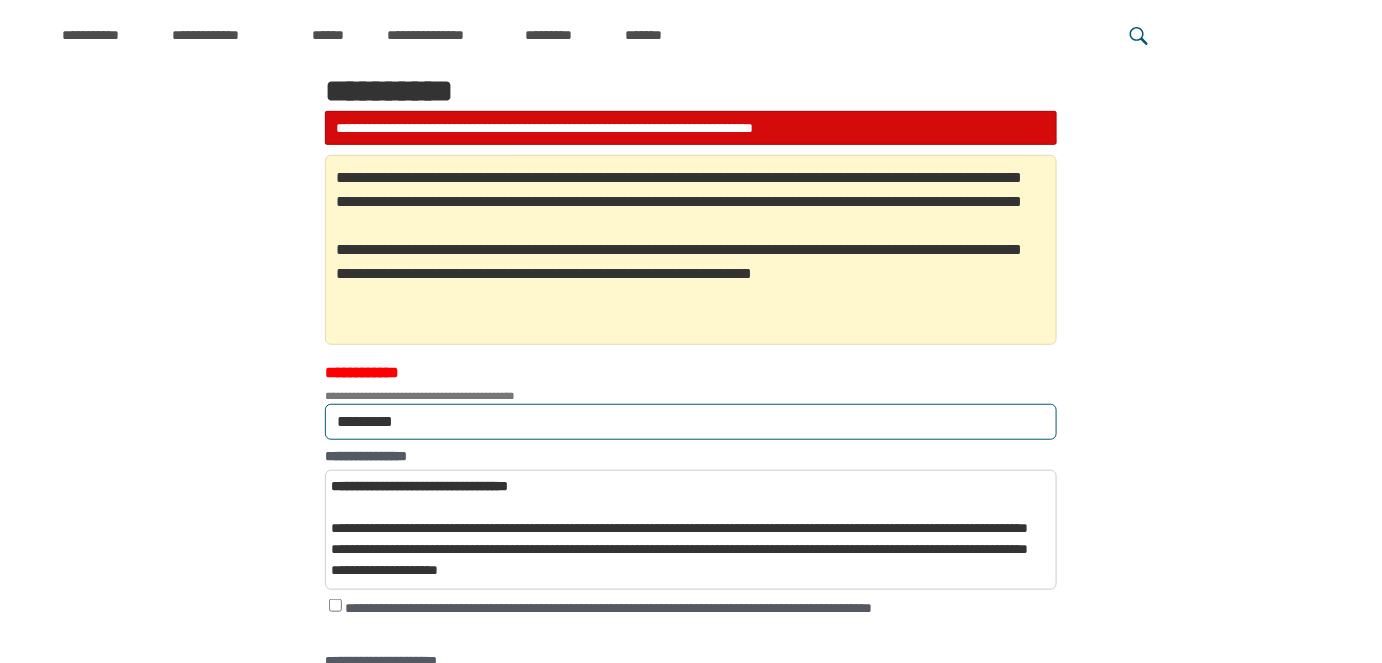 type on "*********" 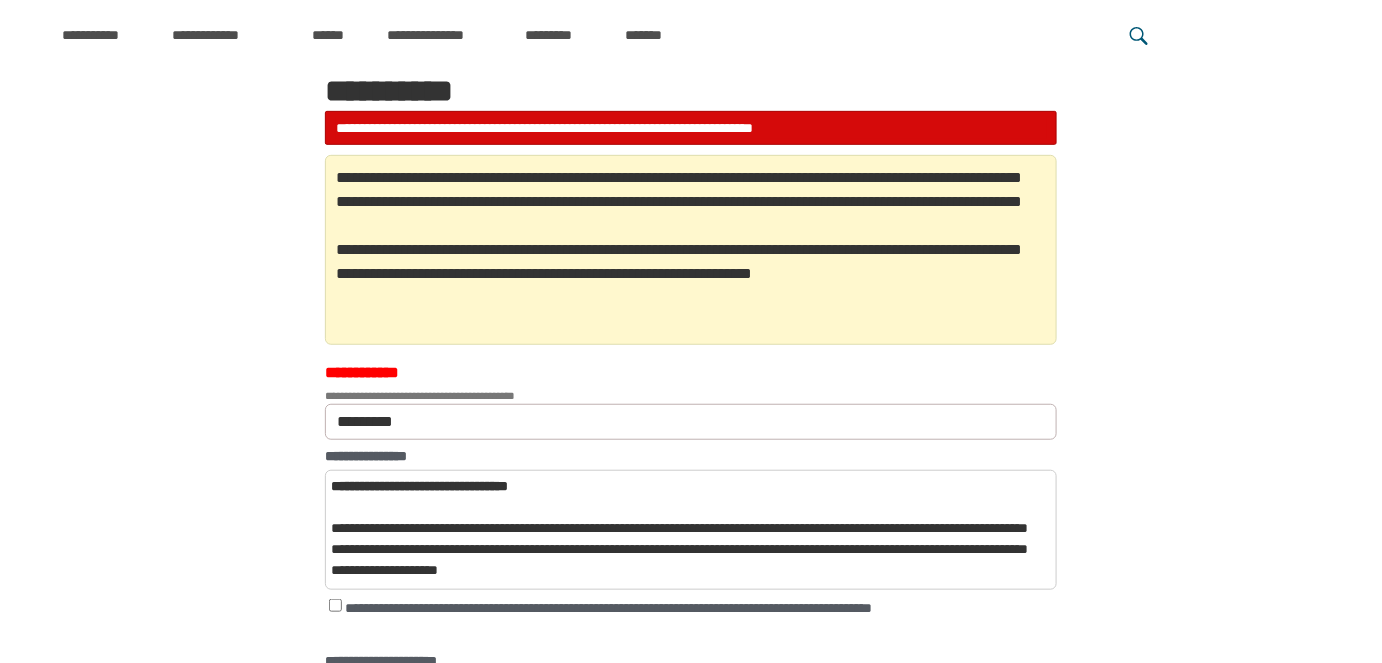 click on "**********" at bounding box center (691, 408) 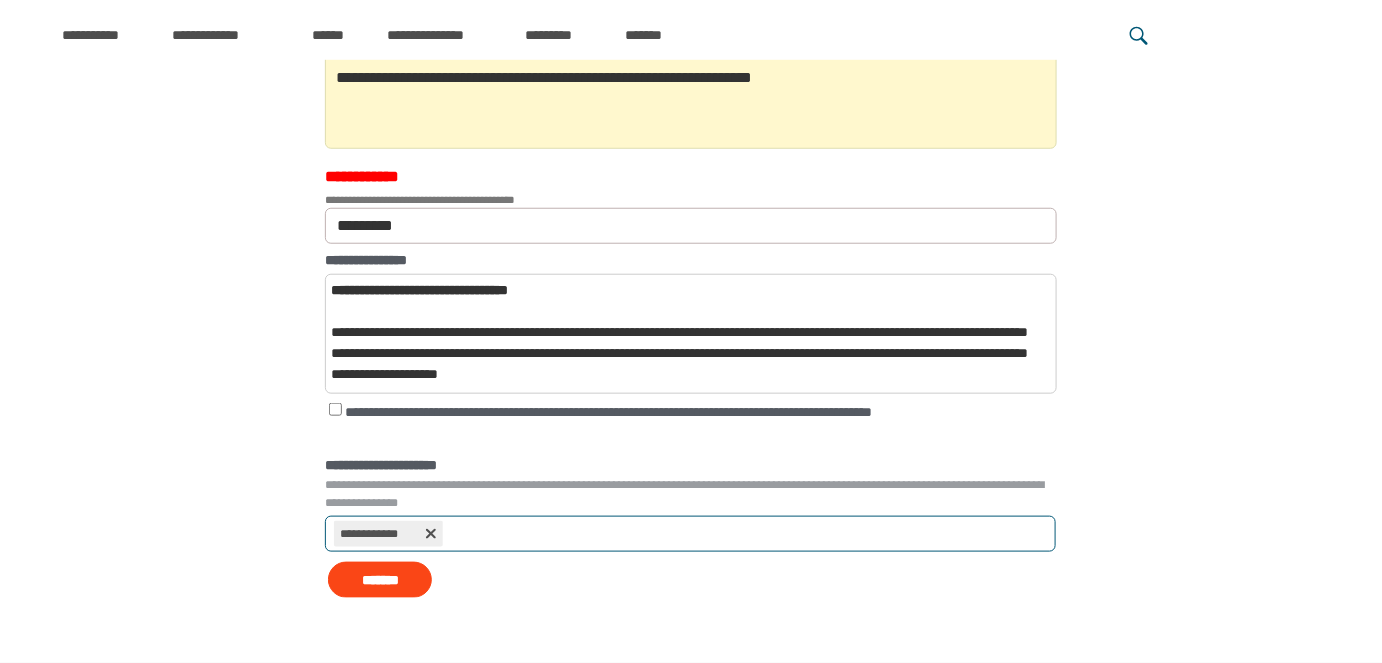 scroll, scrollTop: 450, scrollLeft: 0, axis: vertical 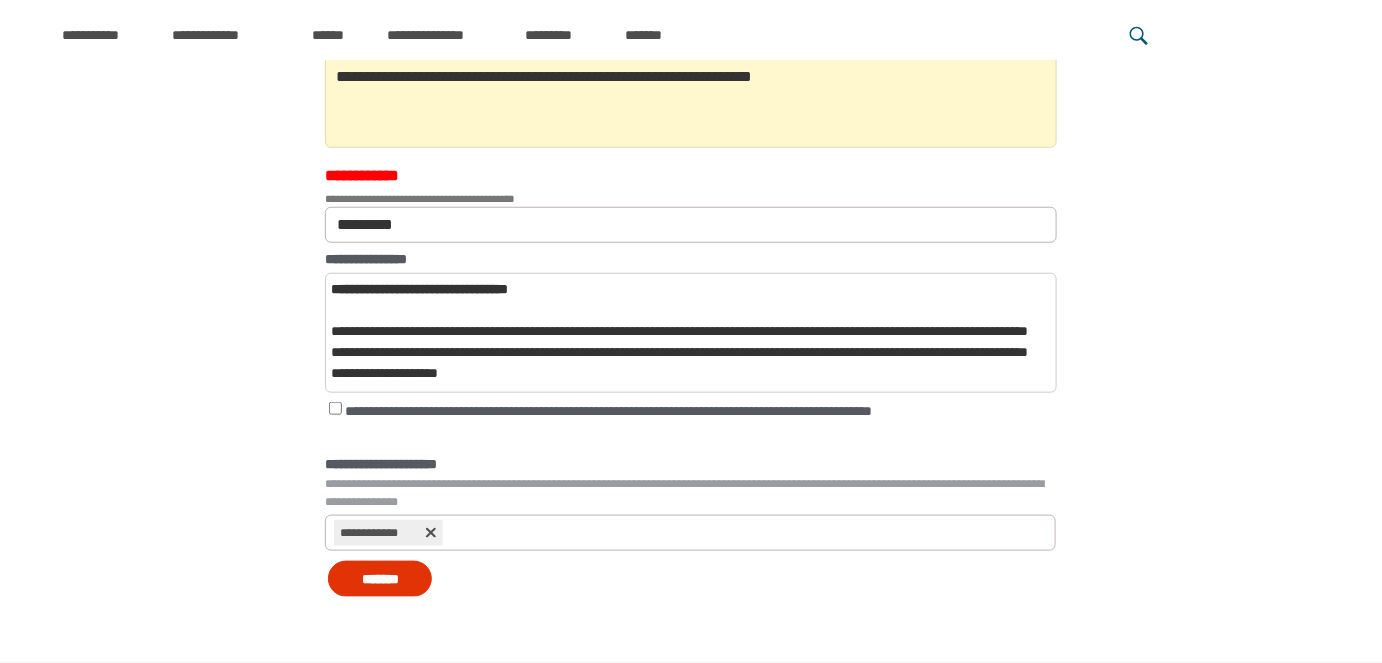 click on "*******" at bounding box center (380, 579) 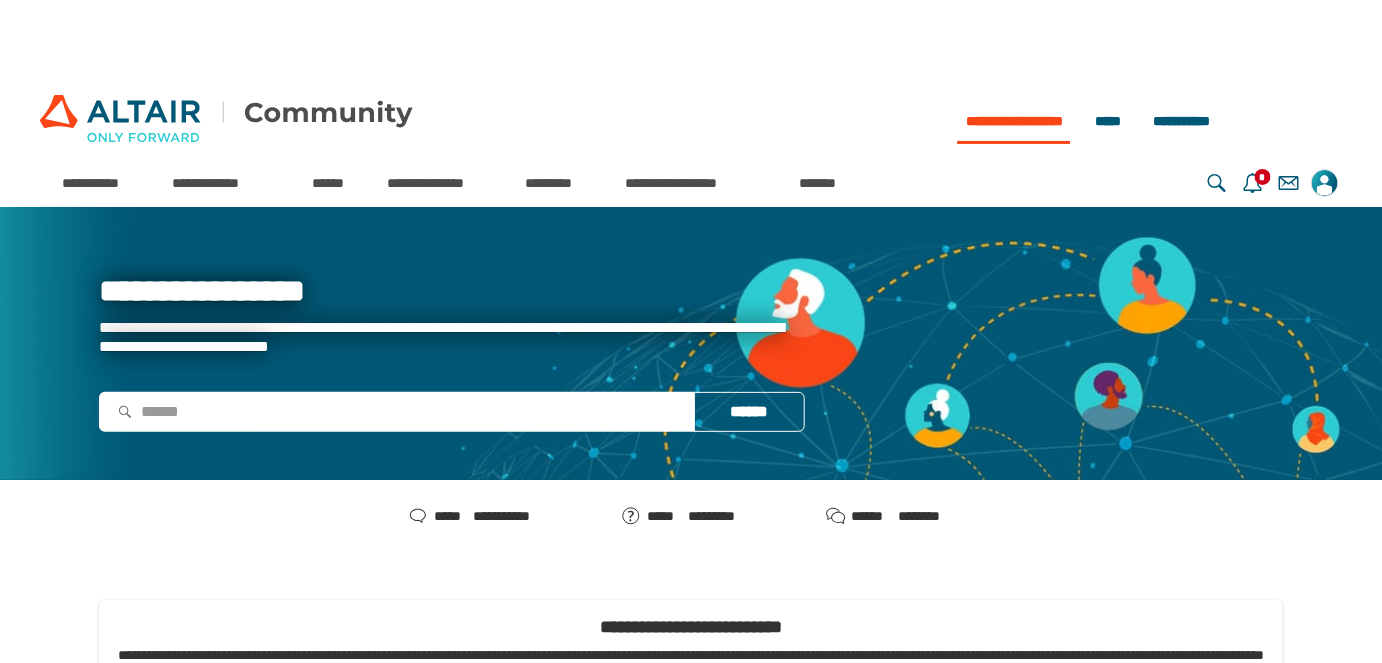 scroll, scrollTop: 241, scrollLeft: 0, axis: vertical 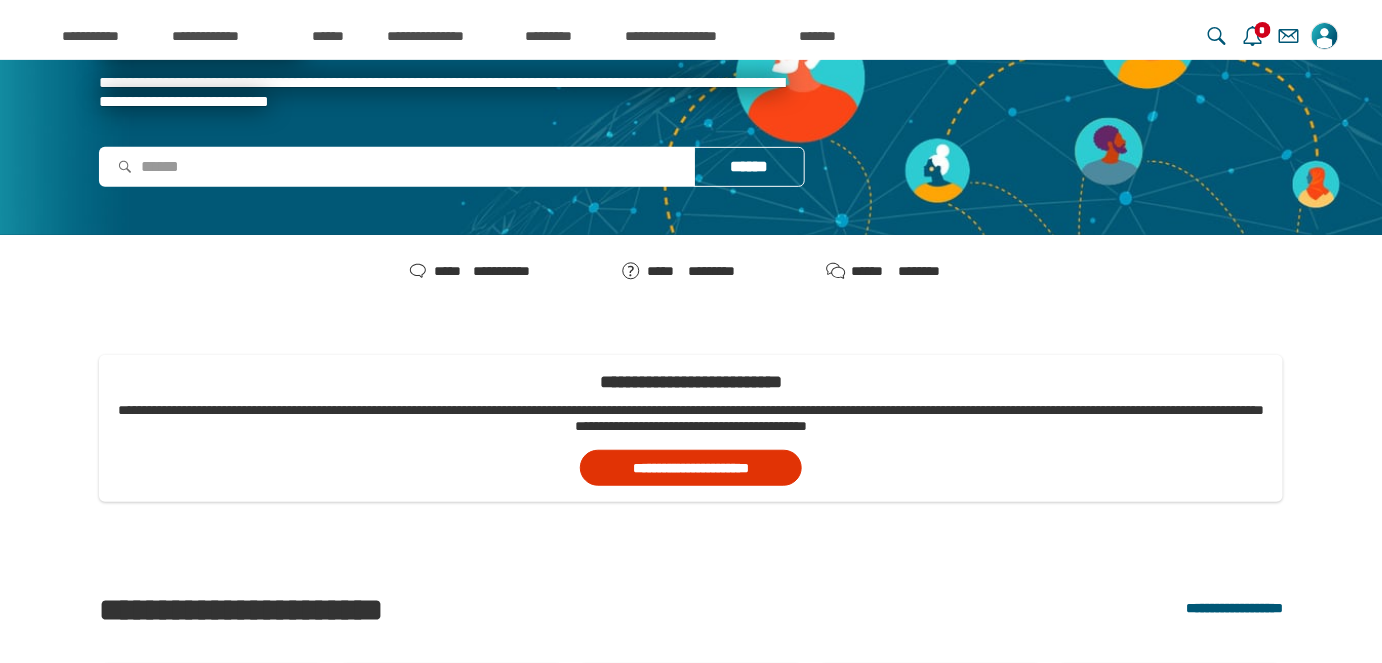 click on "**********" at bounding box center [691, 468] 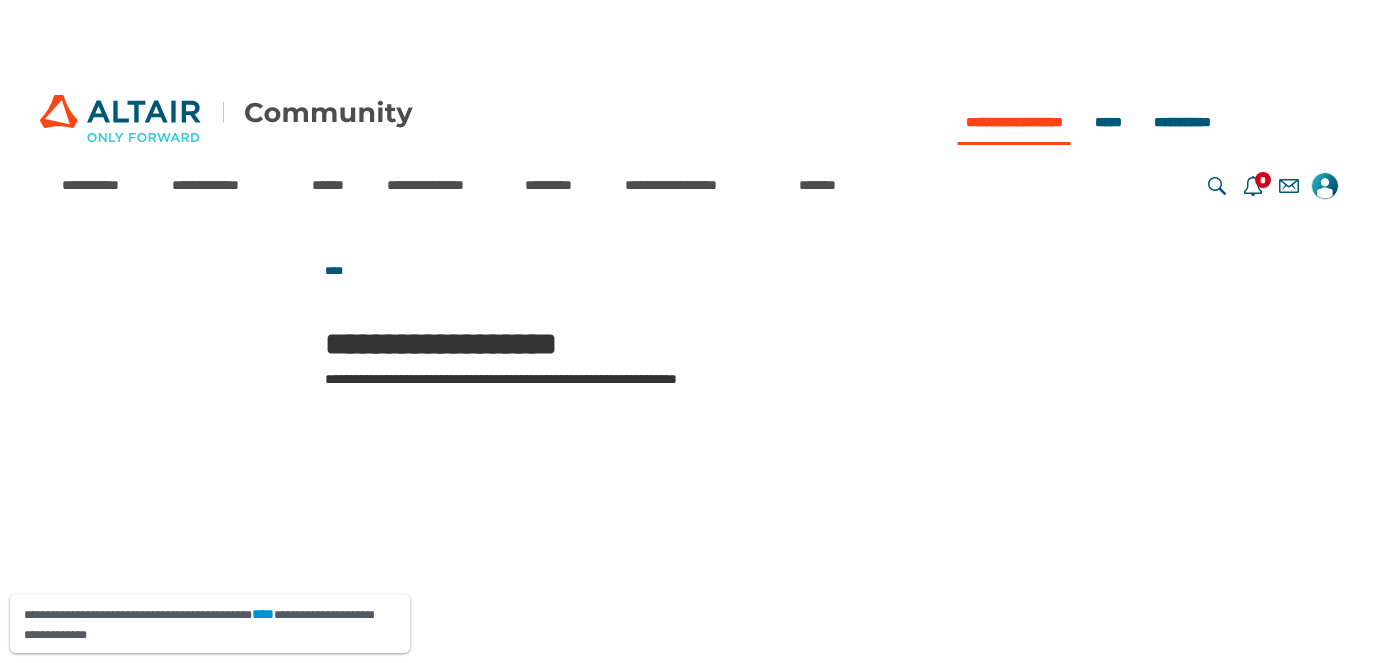 scroll, scrollTop: 0, scrollLeft: 0, axis: both 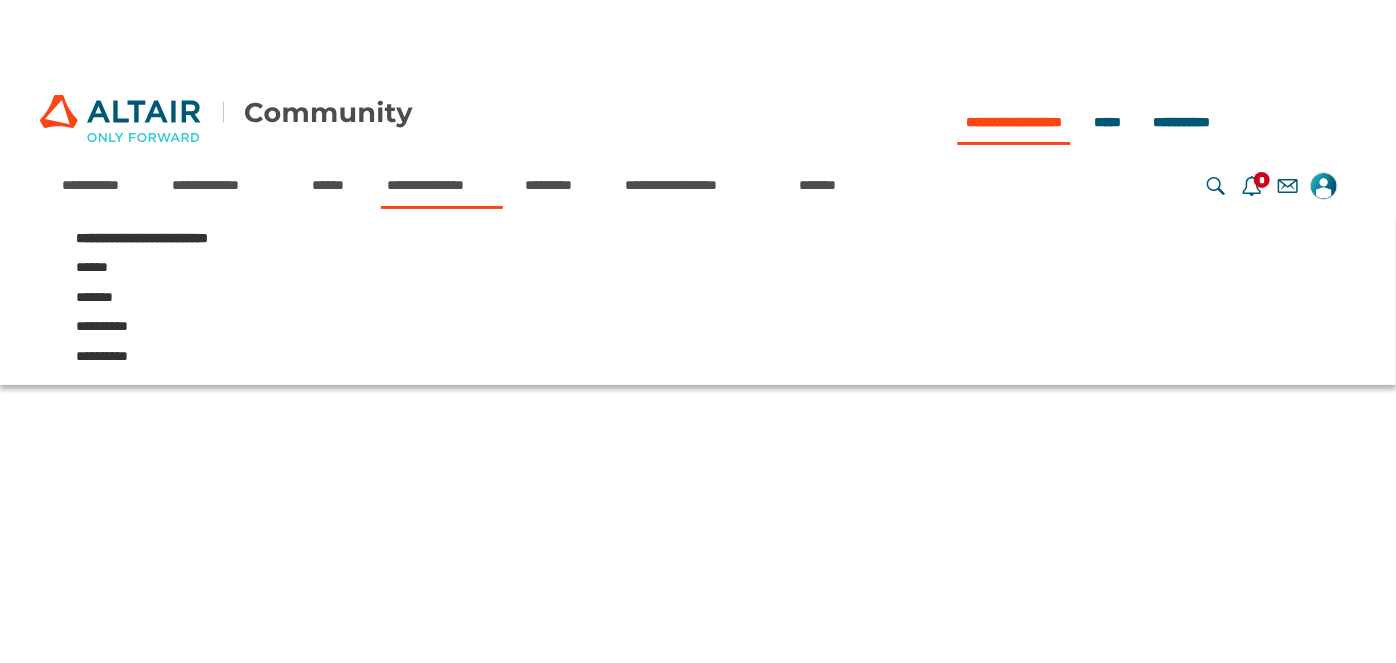 click on "**********" at bounding box center [691, 472] 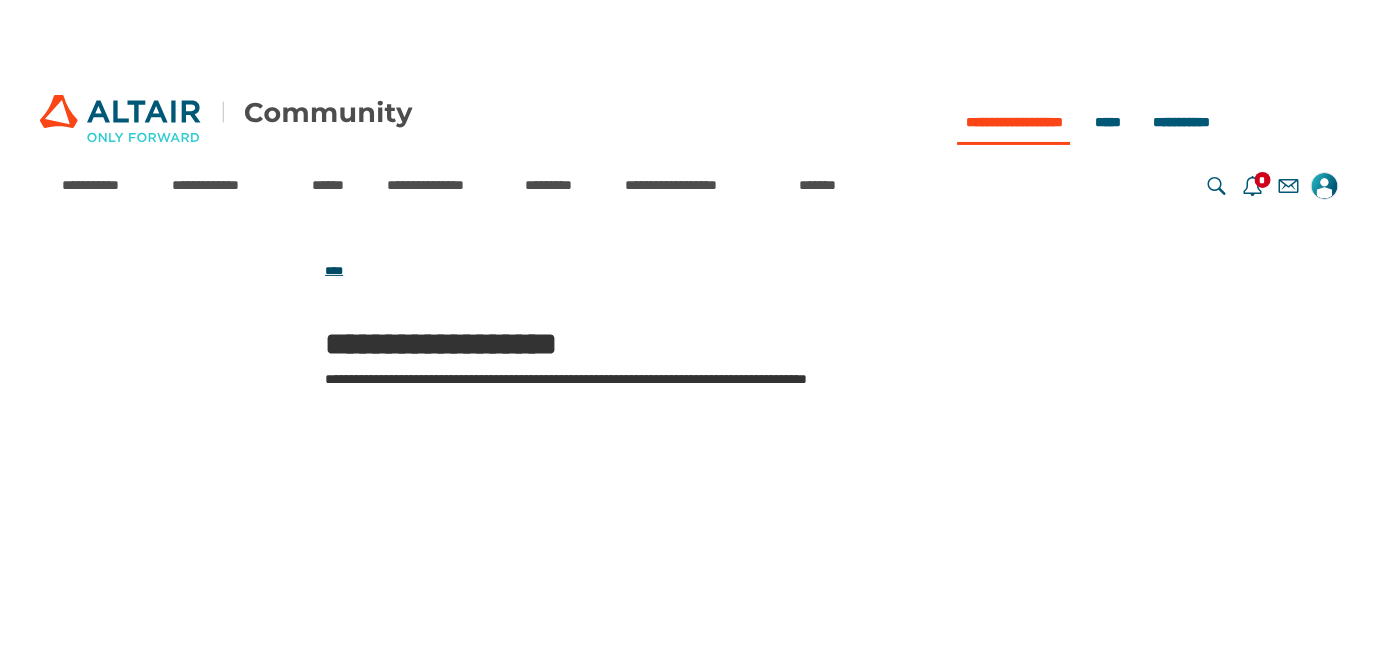 click on "****" at bounding box center [334, 271] 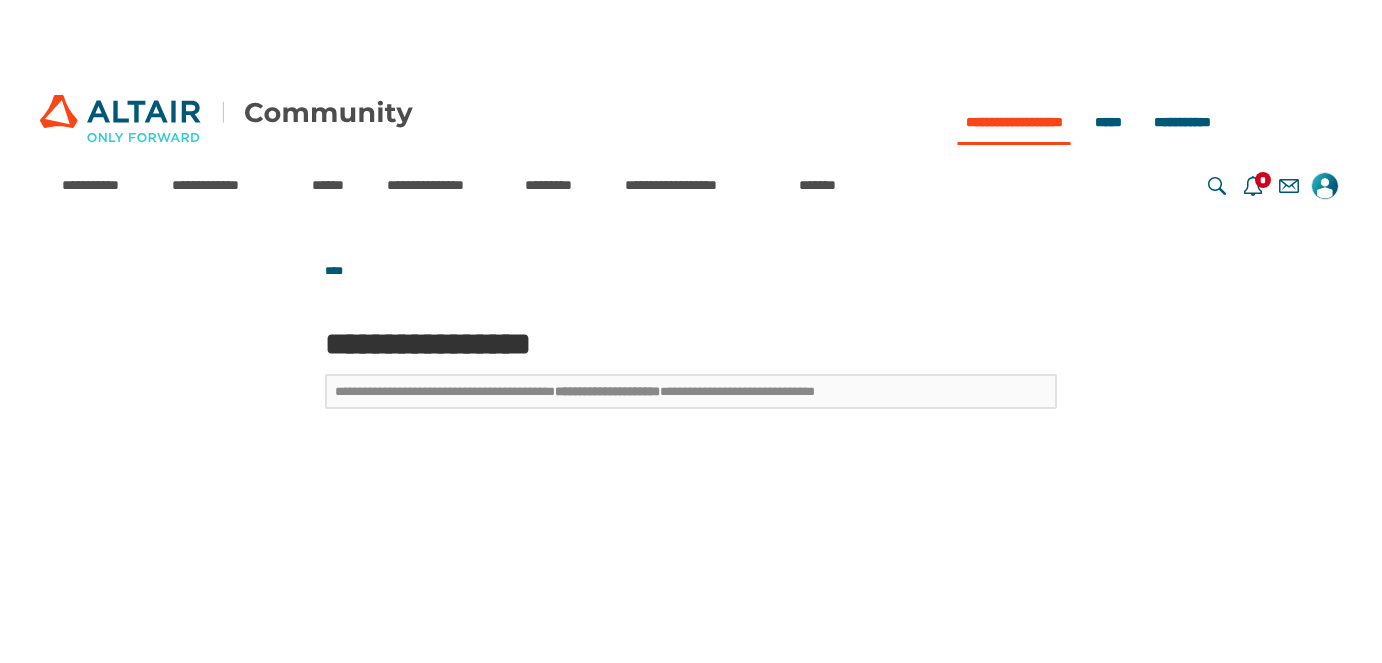 scroll, scrollTop: 0, scrollLeft: 0, axis: both 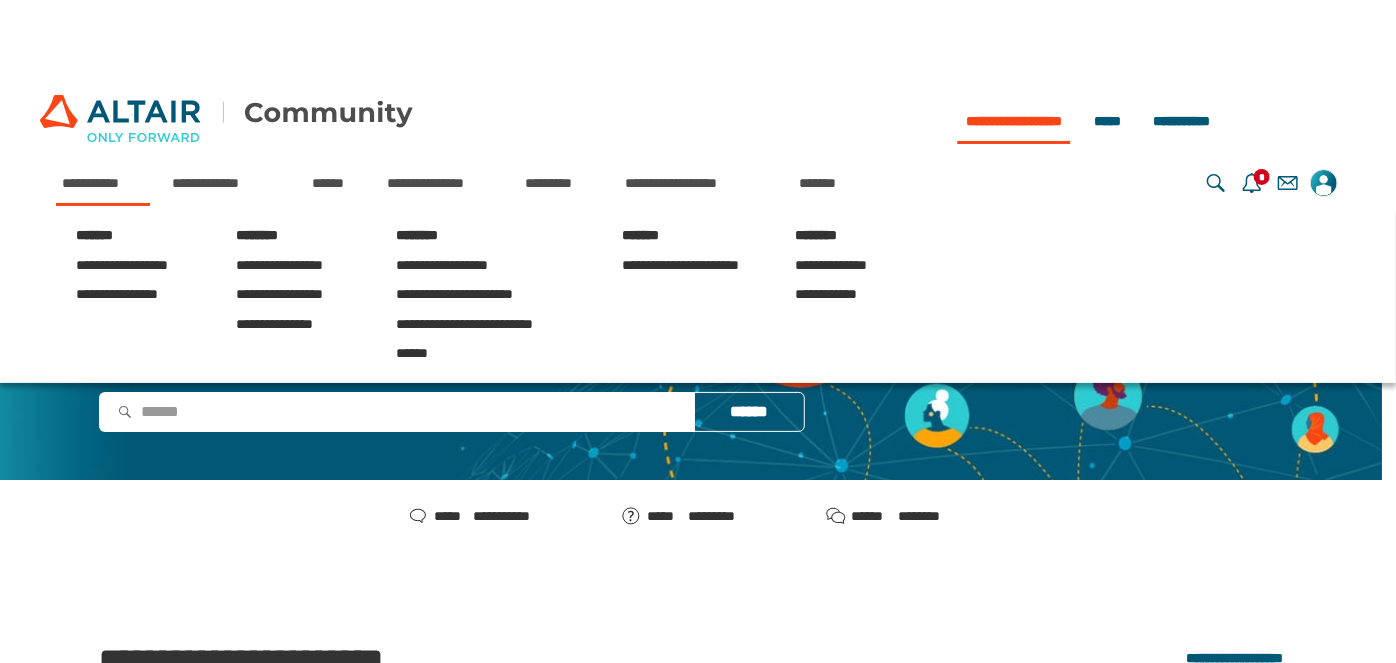 click on "**********" at bounding box center [103, 183] 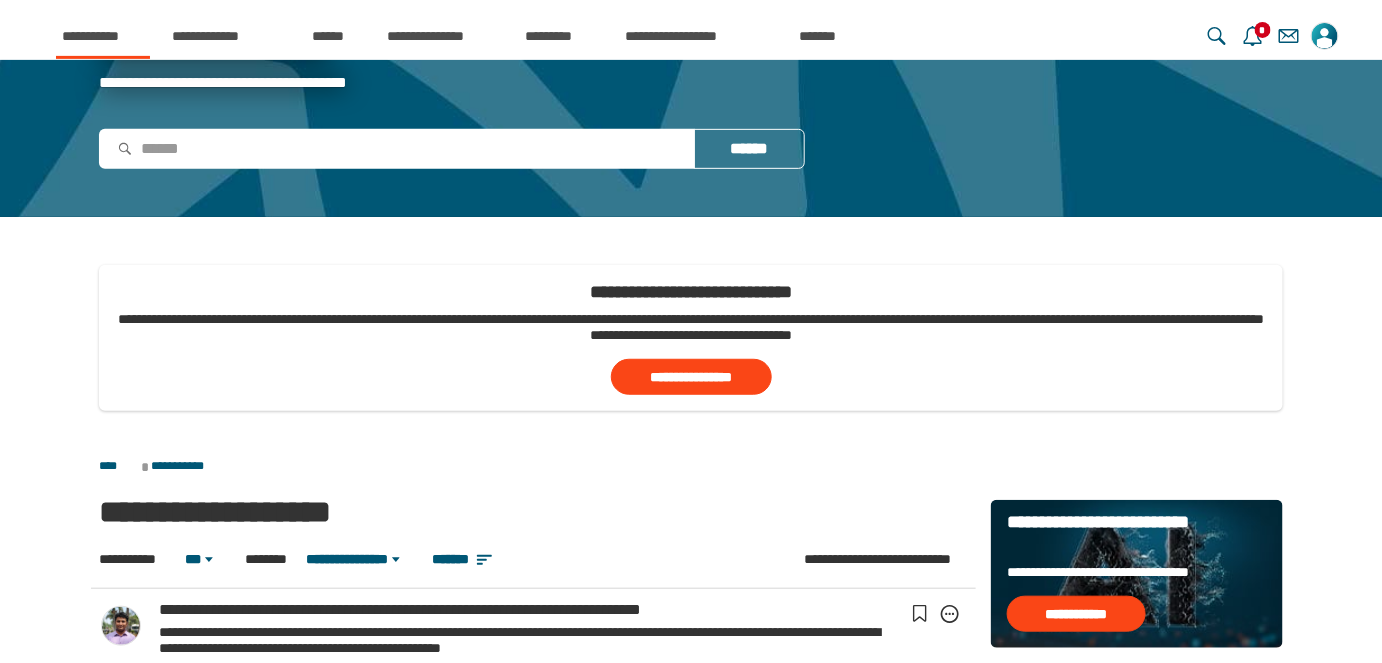scroll, scrollTop: 244, scrollLeft: 0, axis: vertical 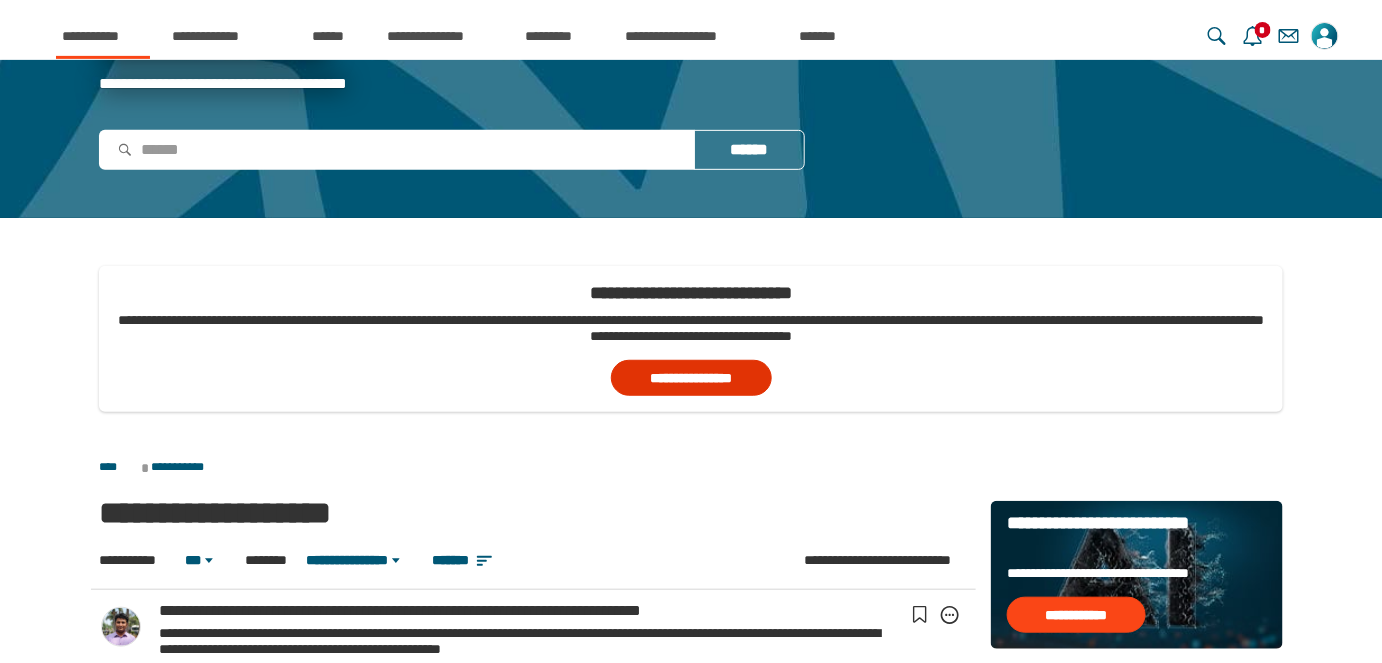 click on "**********" at bounding box center (691, 378) 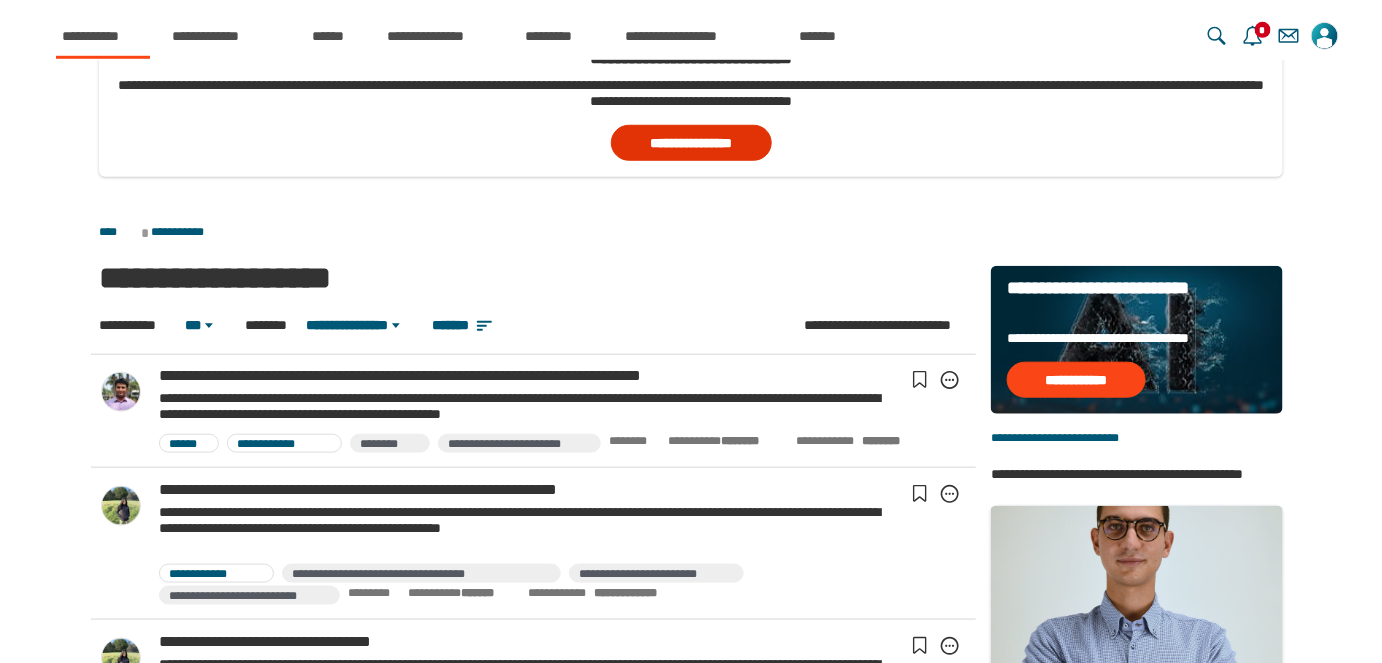 scroll, scrollTop: 480, scrollLeft: 0, axis: vertical 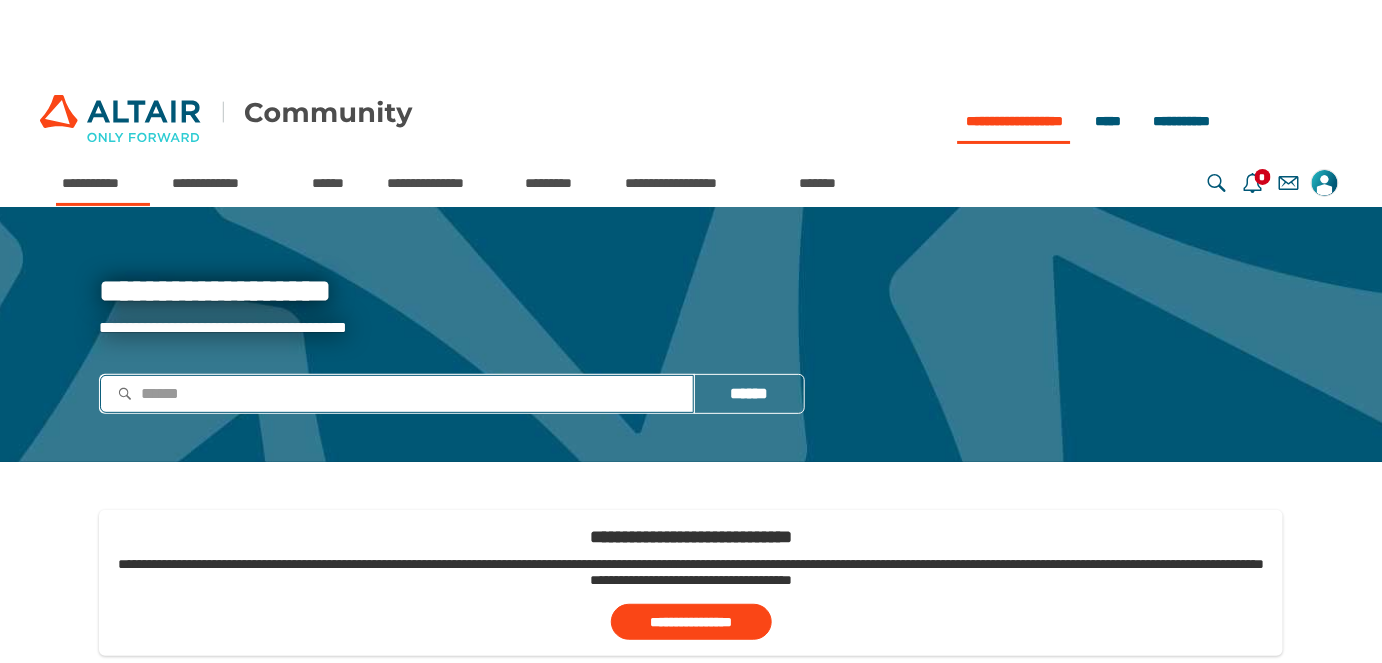 click at bounding box center [397, 393] 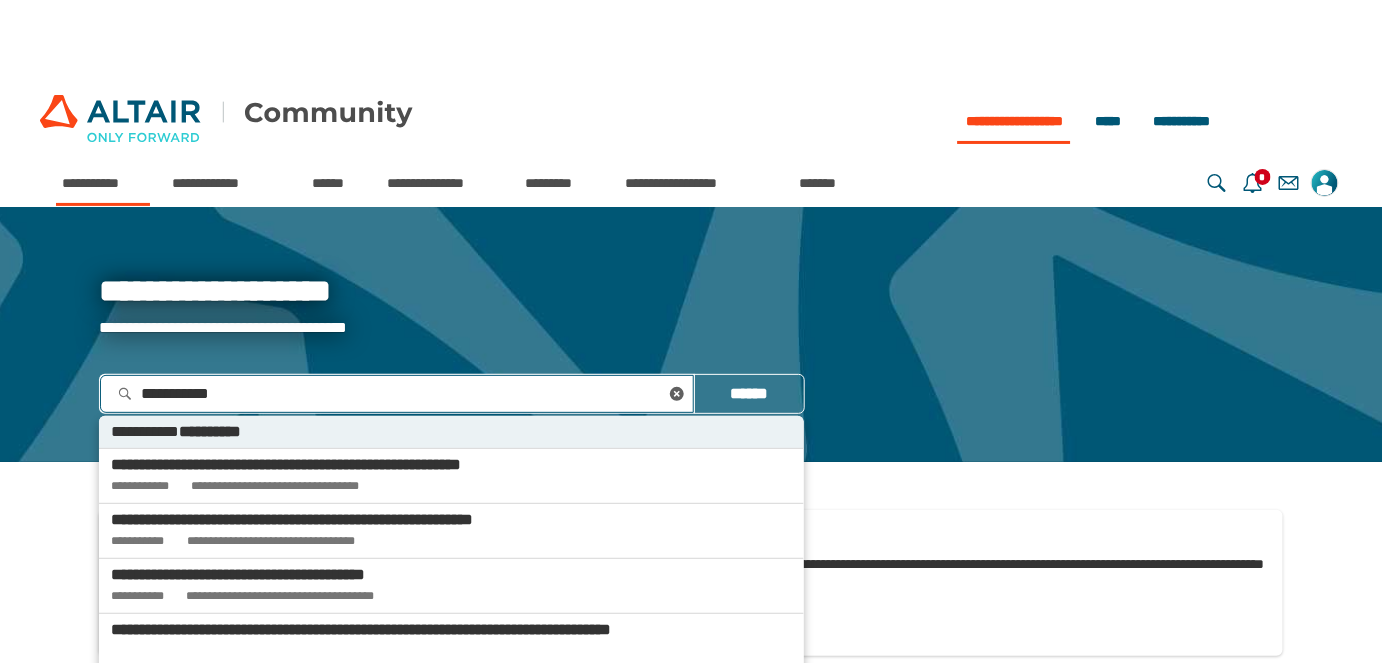 type on "**********" 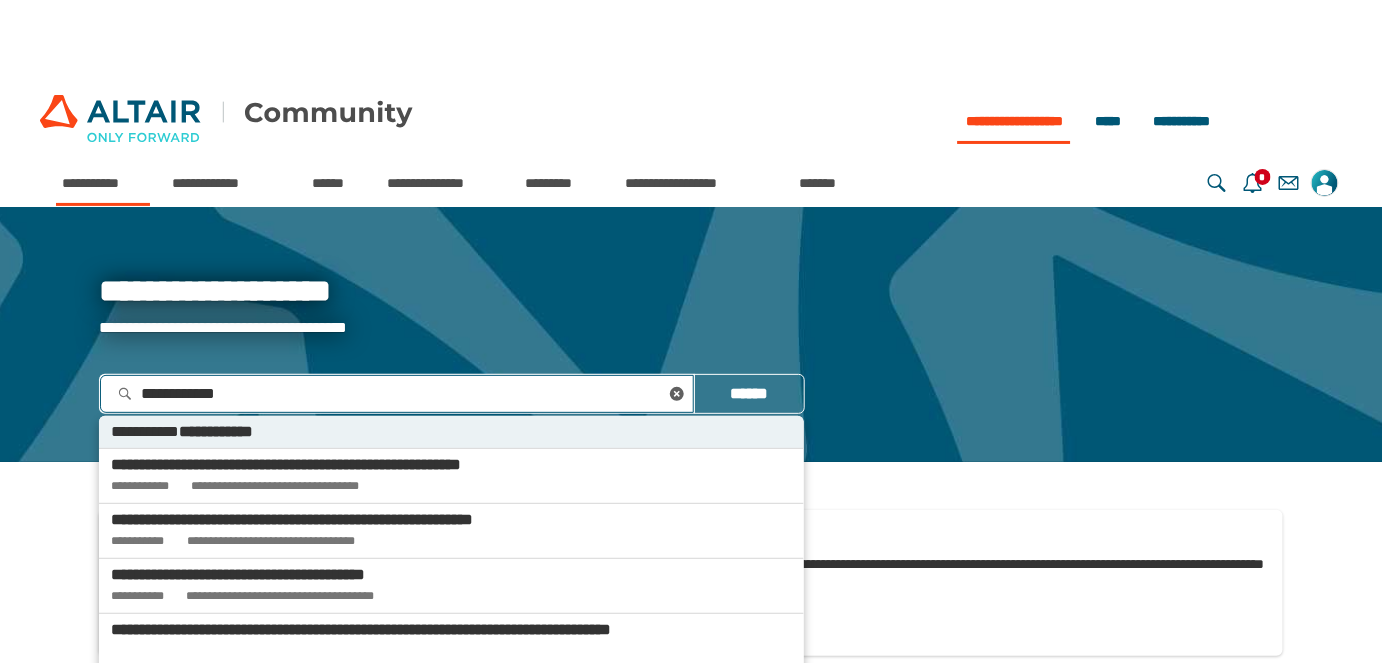 type 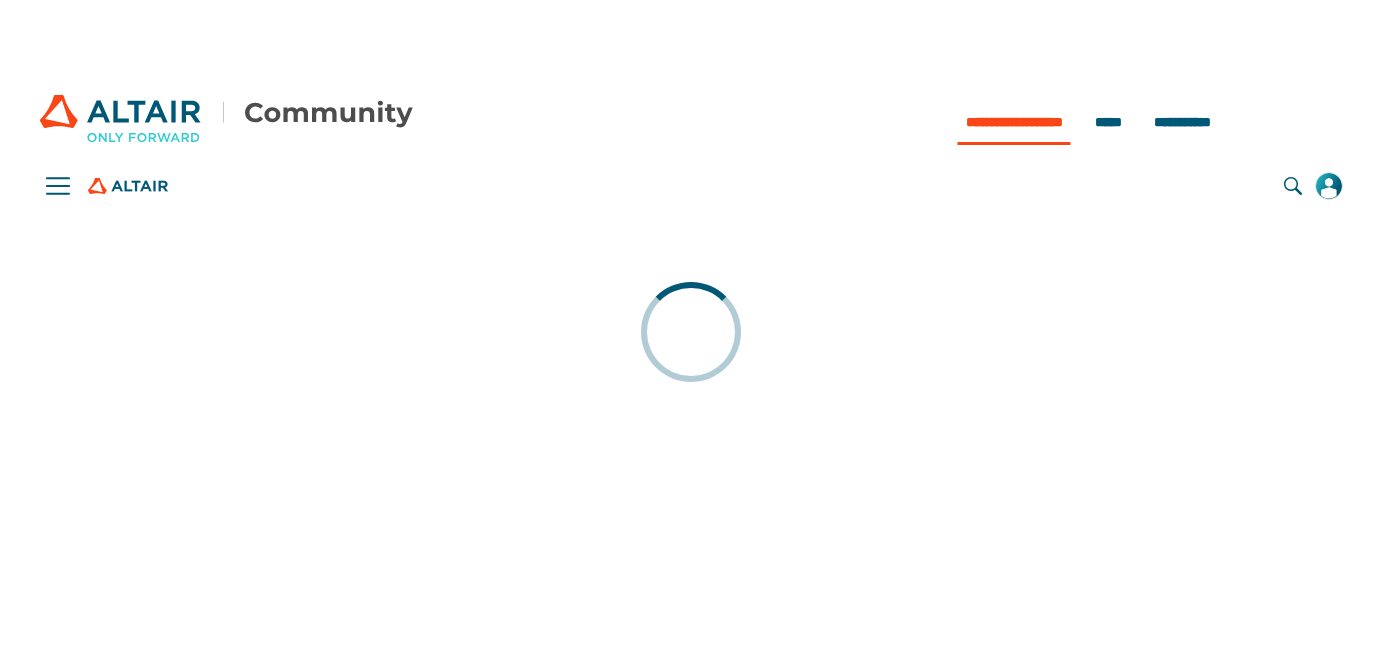 scroll, scrollTop: 0, scrollLeft: 0, axis: both 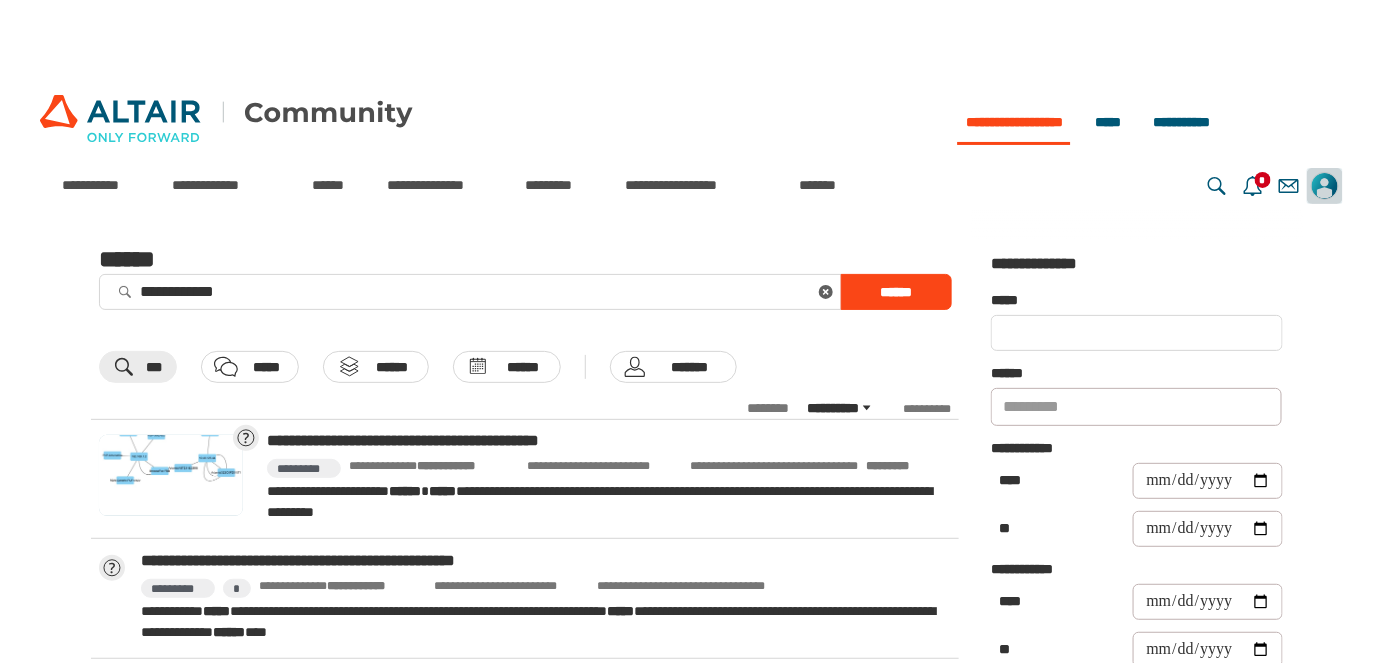 click at bounding box center (1325, 186) 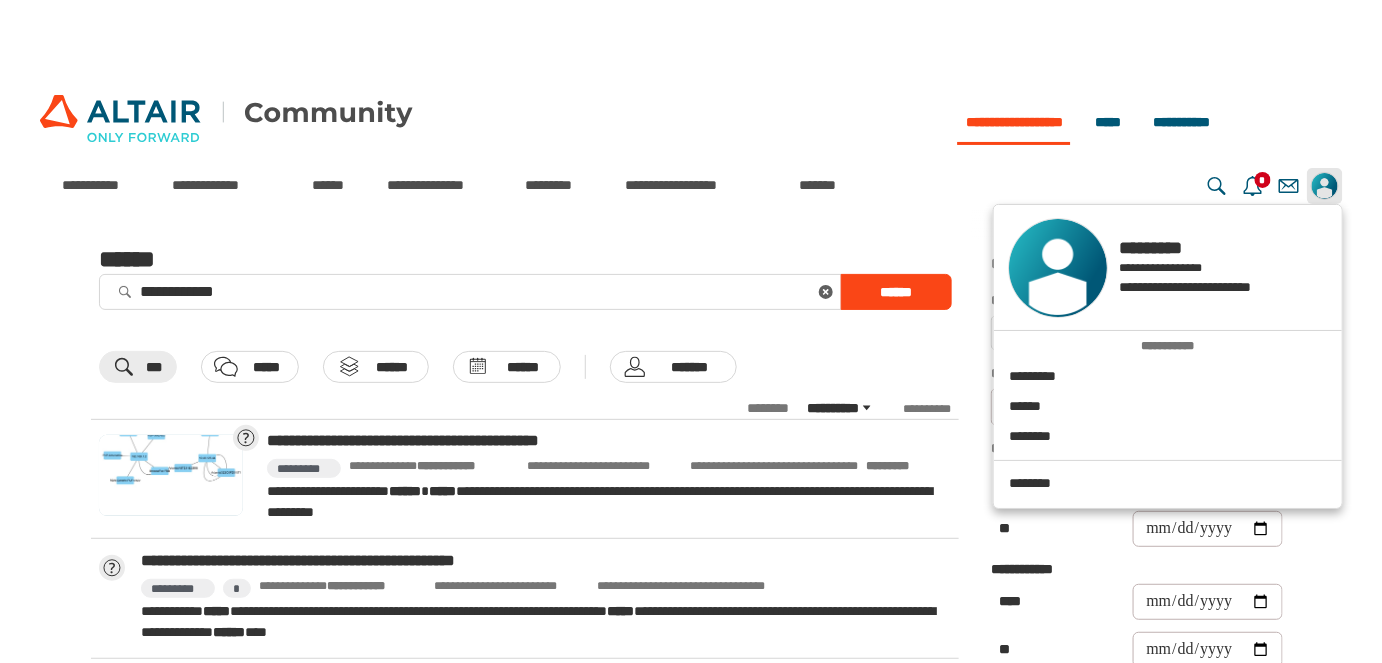 click on "**********" at bounding box center (619, 186) 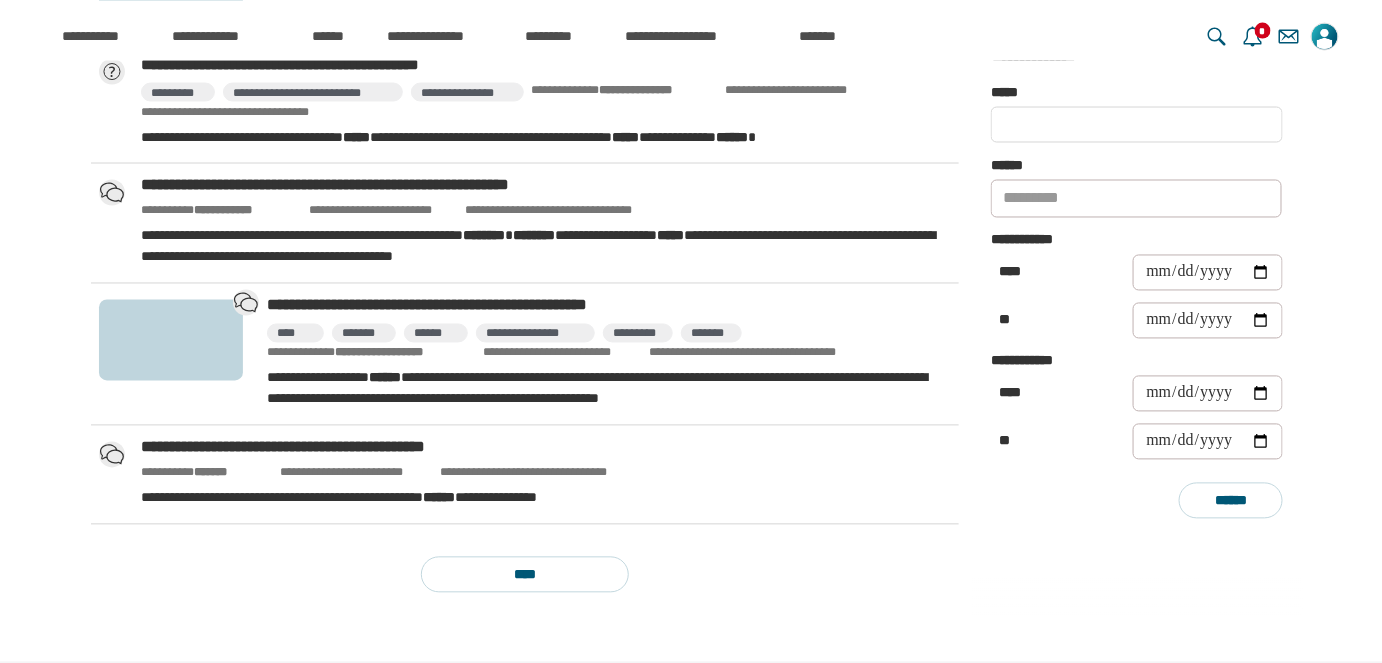 scroll, scrollTop: 1158, scrollLeft: 0, axis: vertical 